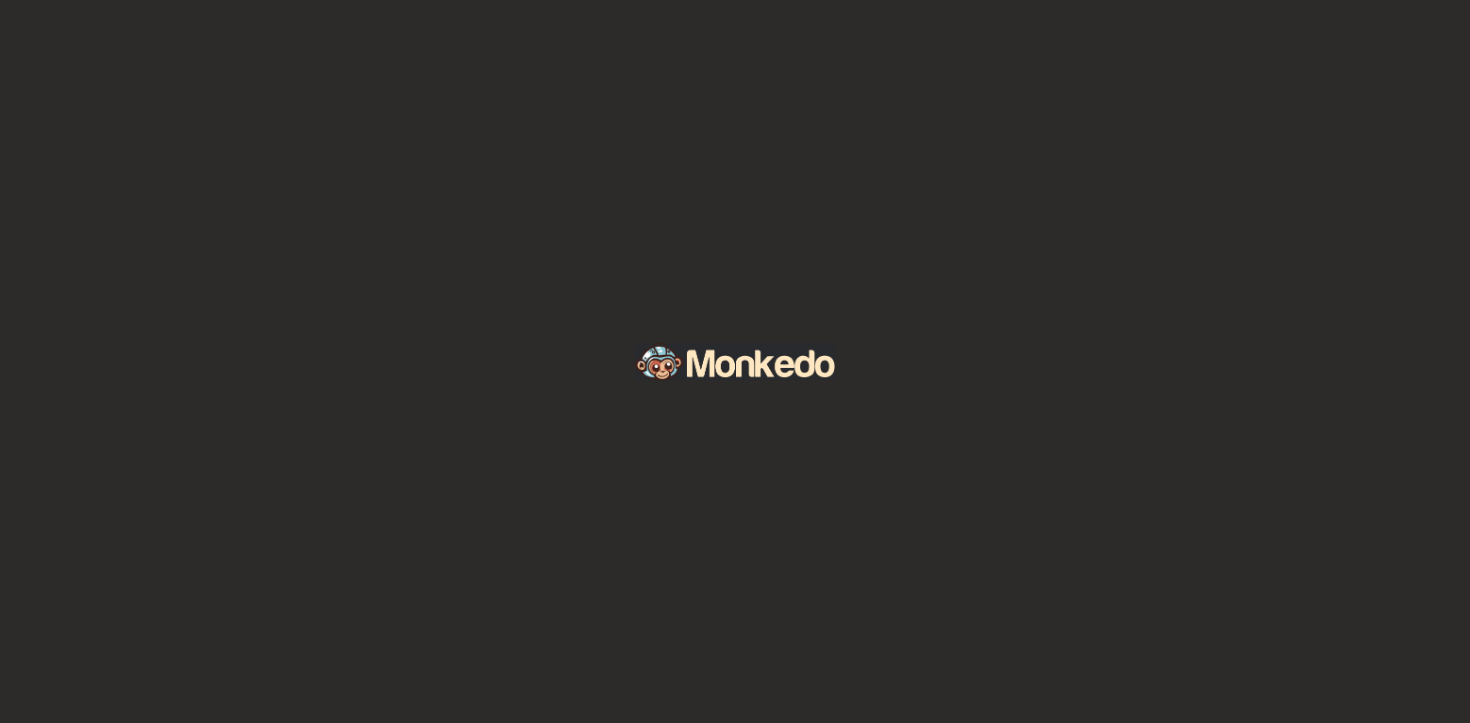 scroll, scrollTop: 0, scrollLeft: 0, axis: both 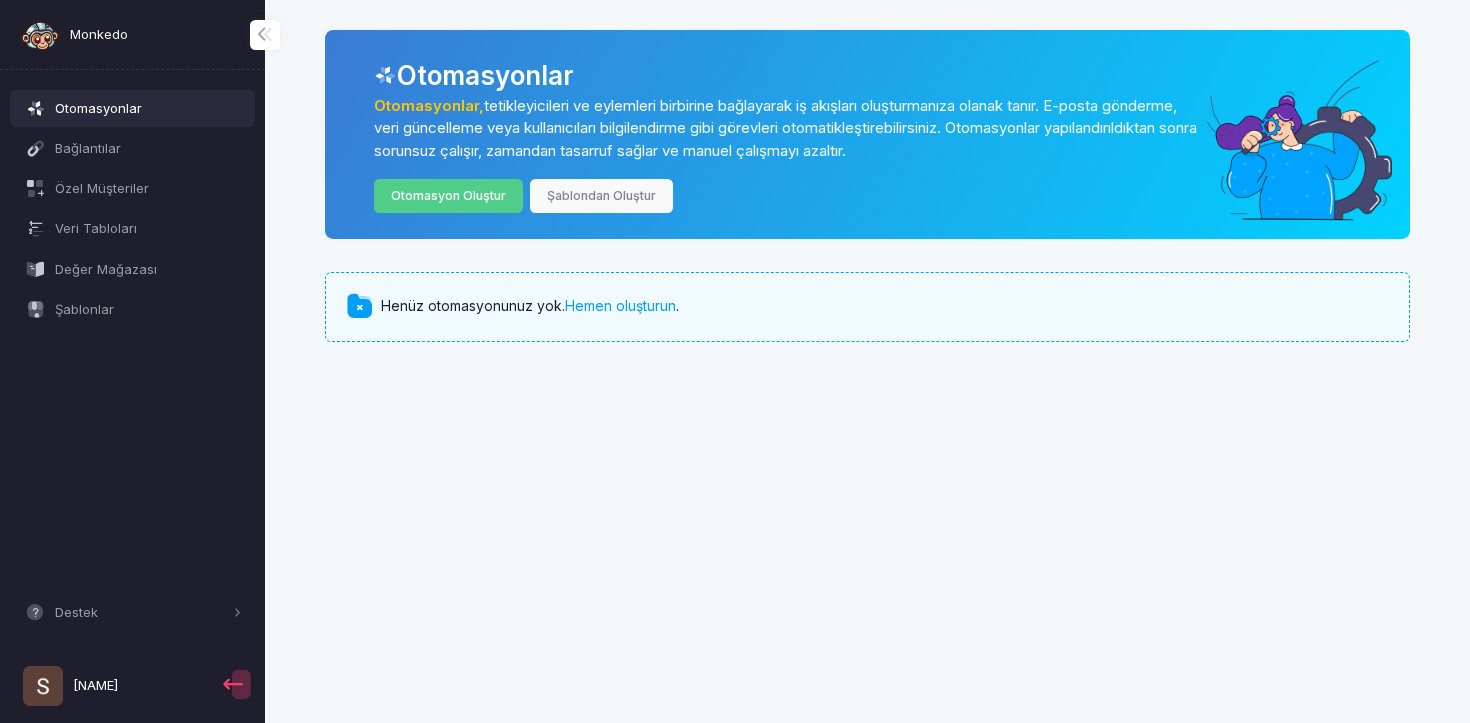click on "Monkedo Otomasyonlar Bağlantılar Özel Müşteriler Veri Tabloları Değer Mağazası Şablonlar Destek Belgeler Entegrasyonları Keşfedin Geri Bildirim Formu Toplum [NAME] Otomasyonlar Otomasyonlar, tetikleyicileri ve eylemleri birbirine bağlayarak iş akışları oluşturmanıza olanak tanır. E-posta gönderme, veri güncelleme veya kullanıcıları bilgilendirme gibi görevleri otomatikleştirebilirsiniz. Otomasyonlar yapılandırıldıktan sonra sorunsuz çalışır, zamandan tasarruf sağlar ve manuel çalışmayı azaltır. Otomasyon Oluştur Şablondan Oluştur Henüz otomasyonunuz yok. Hemen oluşturun ." at bounding box center [735, 361] 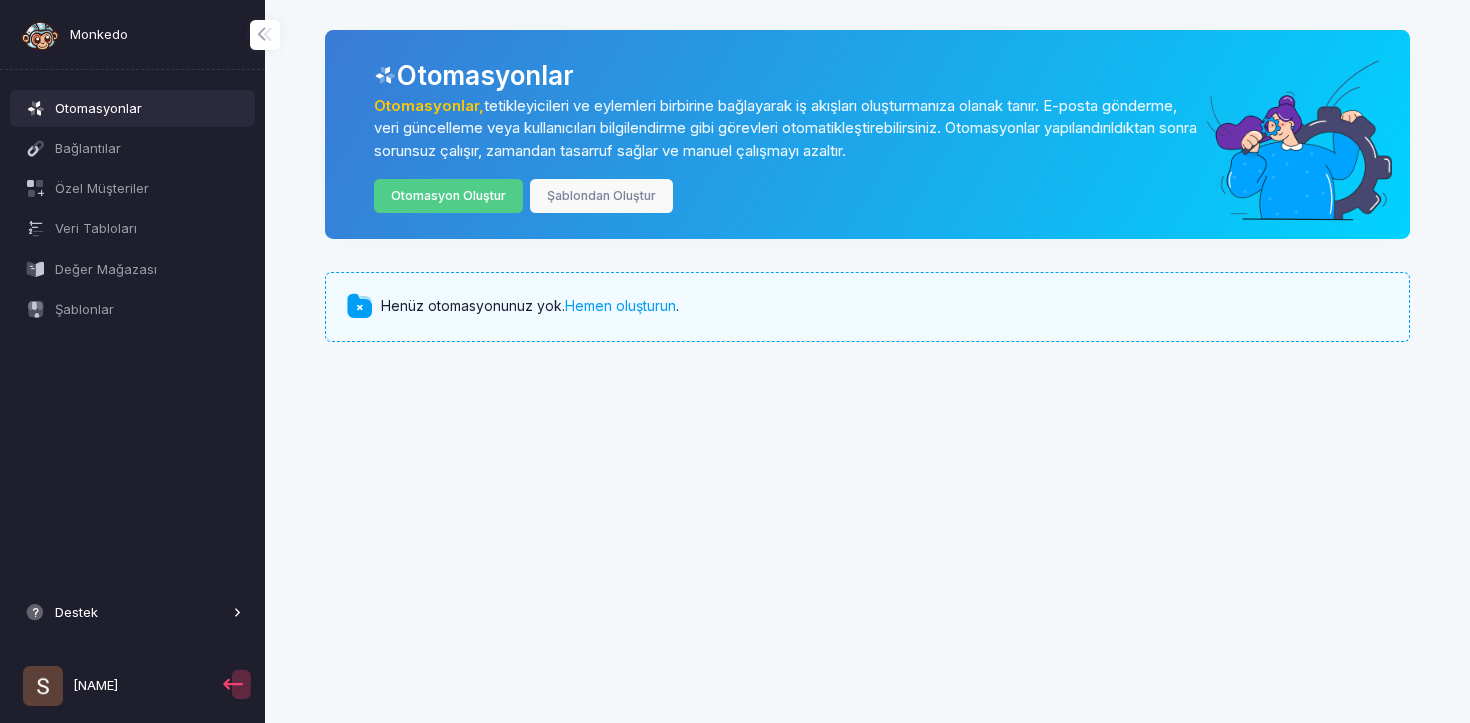 click on "Destek" at bounding box center (141, 613) 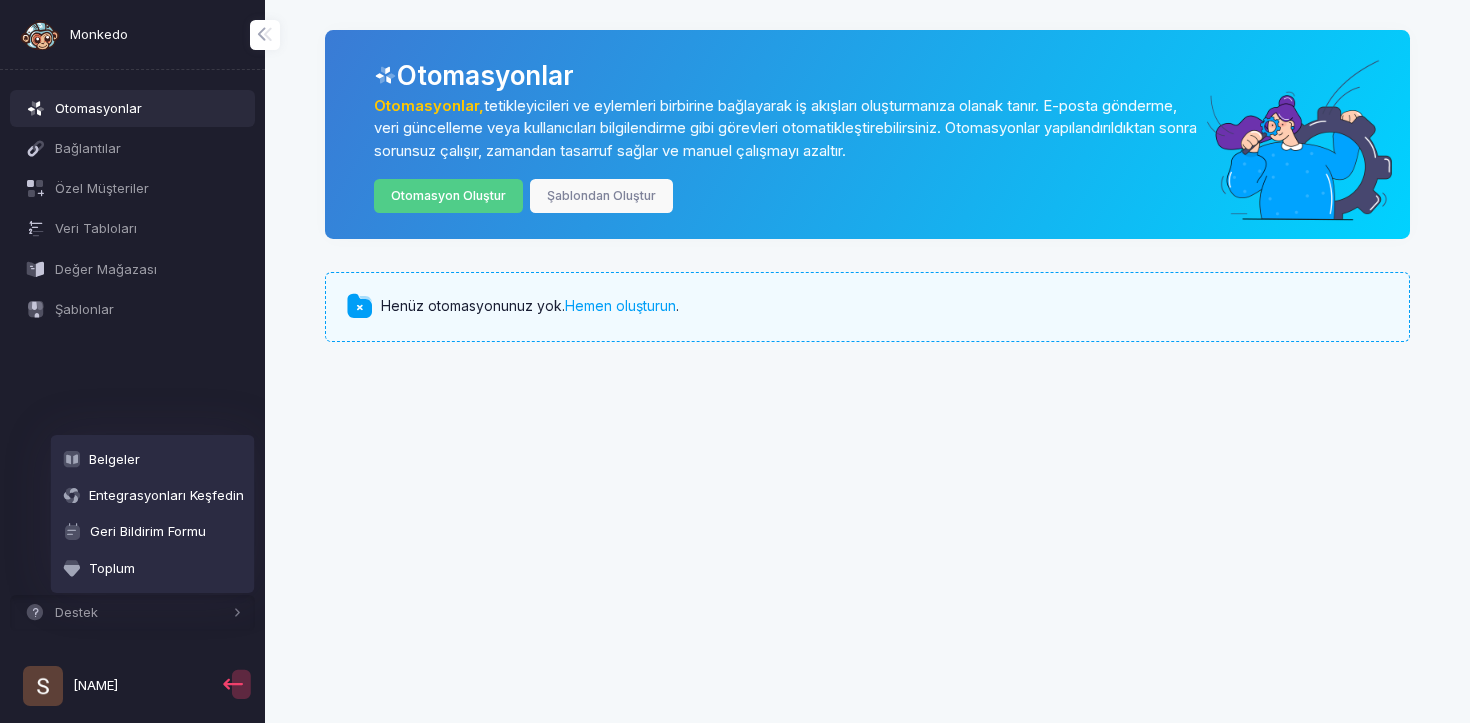 click on "Monkedo Otomasyonlar Bağlantılar Özel Müşteriler Veri Tabloları Değer Mağazası Şablonlar Destek Belgeler Entegrasyonları Keşfedin Geri Bildirim Formu Toplum [NAME]" at bounding box center (132, 404) 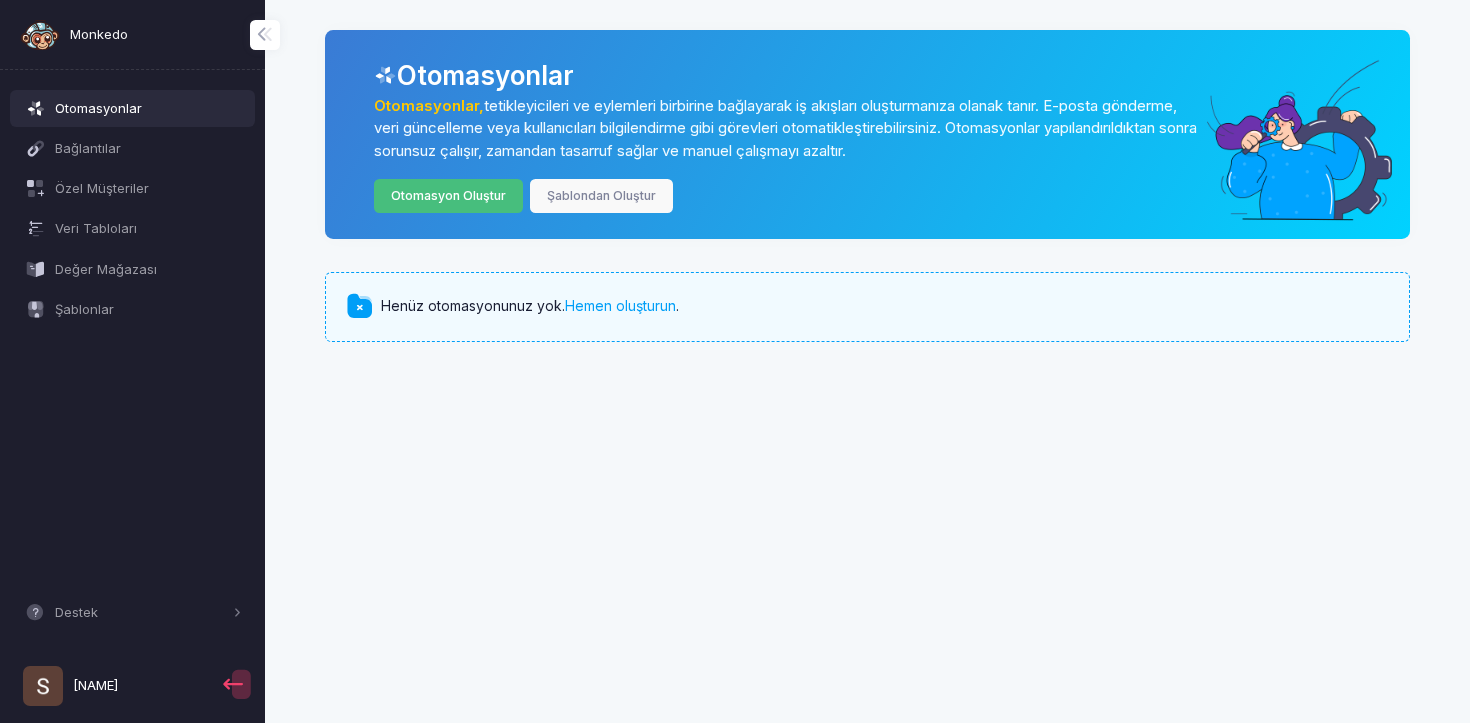 click on "Otomasyon Oluştur" 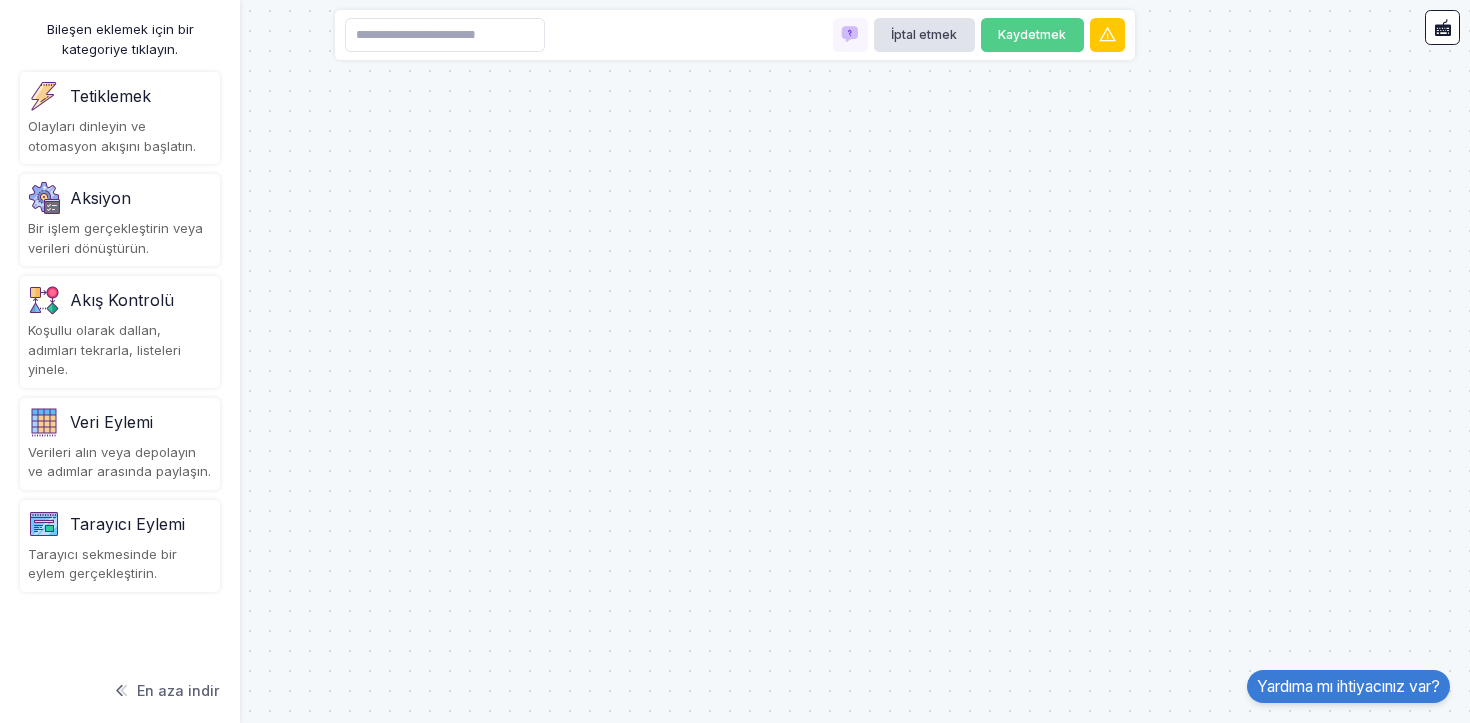 drag, startPoint x: 568, startPoint y: 6, endPoint x: 489, endPoint y: 32, distance: 83.1685 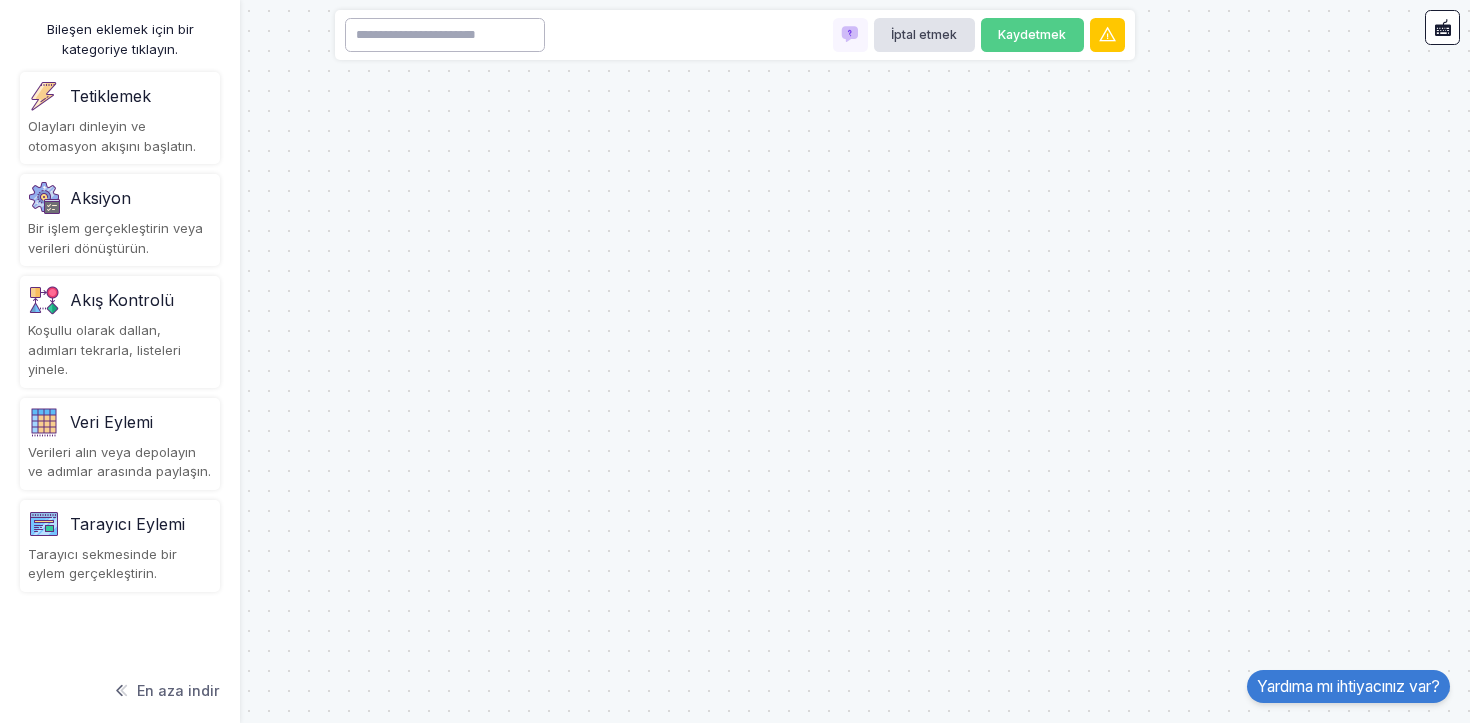 click at bounding box center (445, 35) 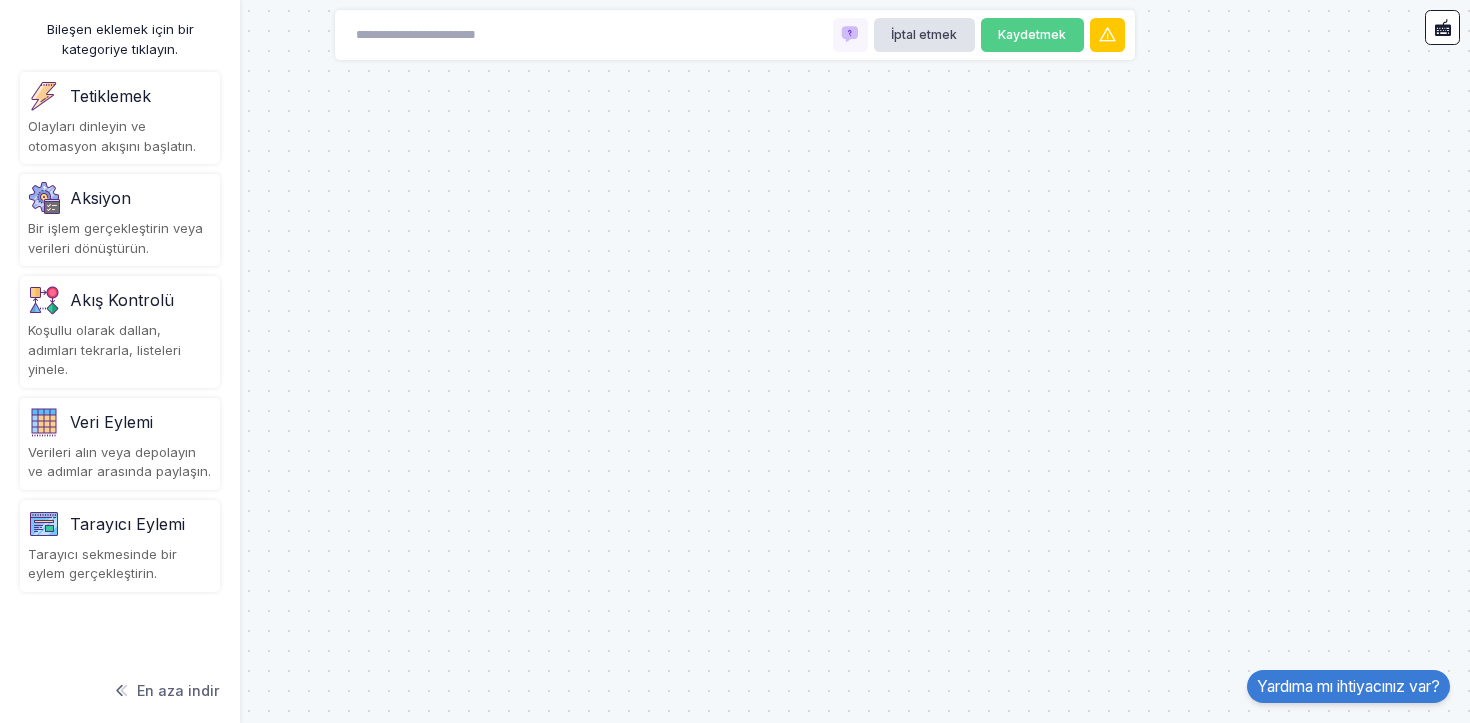 click on "En aza indir" at bounding box center [178, 691] 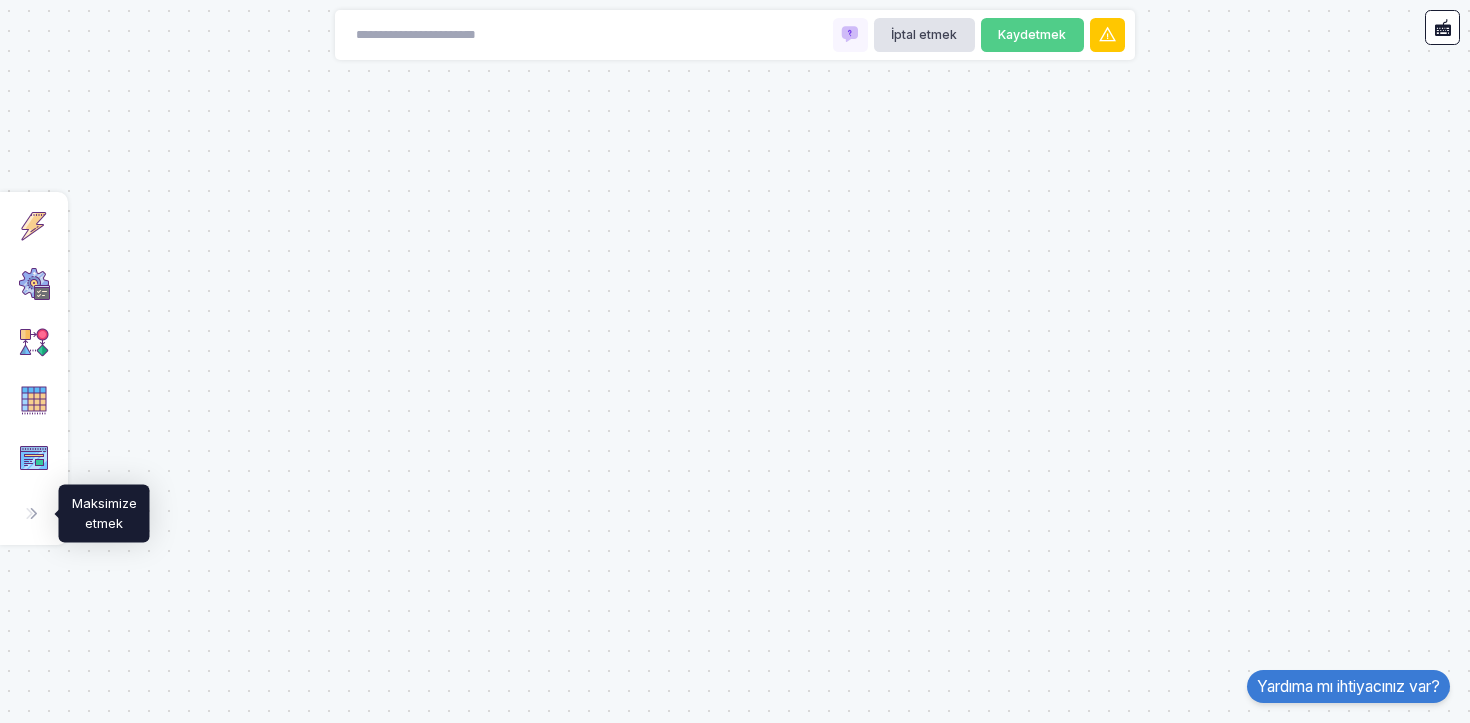 click at bounding box center [42, 514] 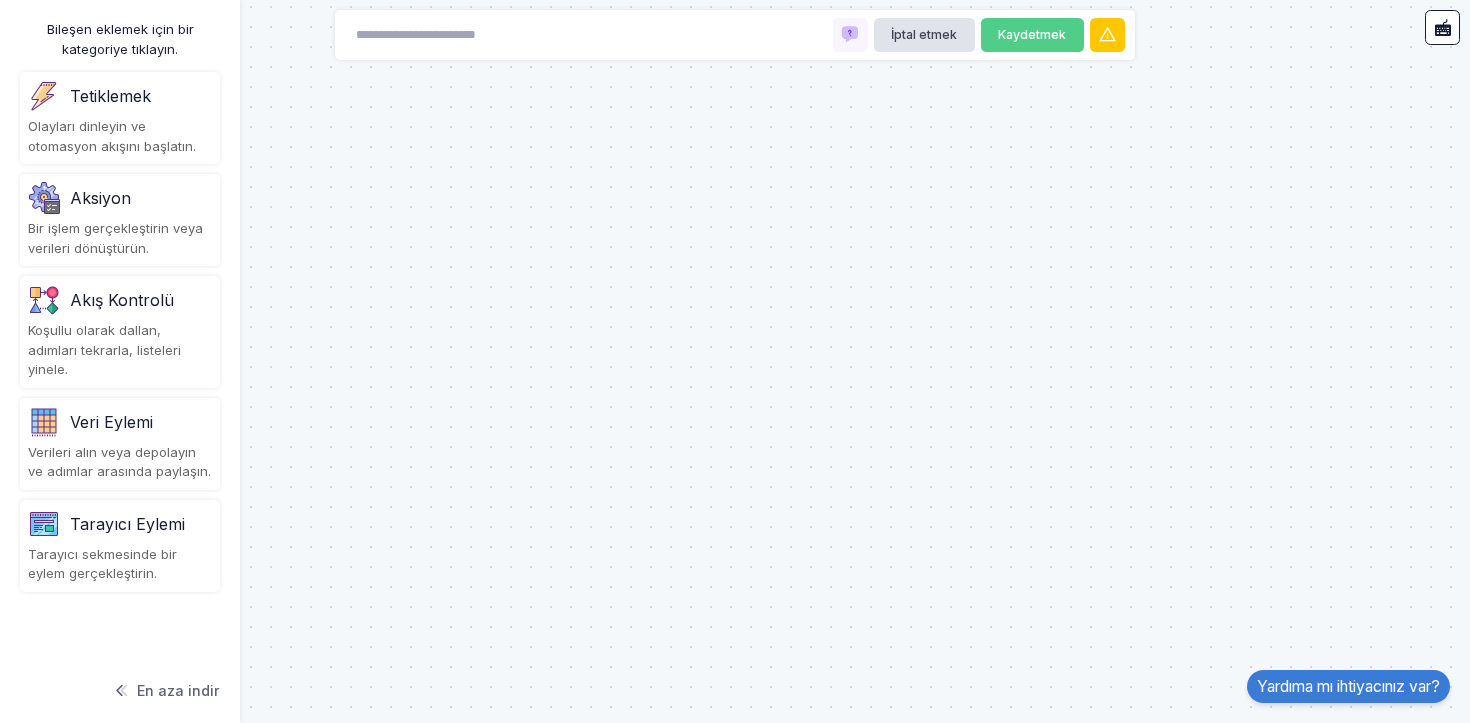 drag, startPoint x: 898, startPoint y: 306, endPoint x: 794, endPoint y: 358, distance: 116.275536 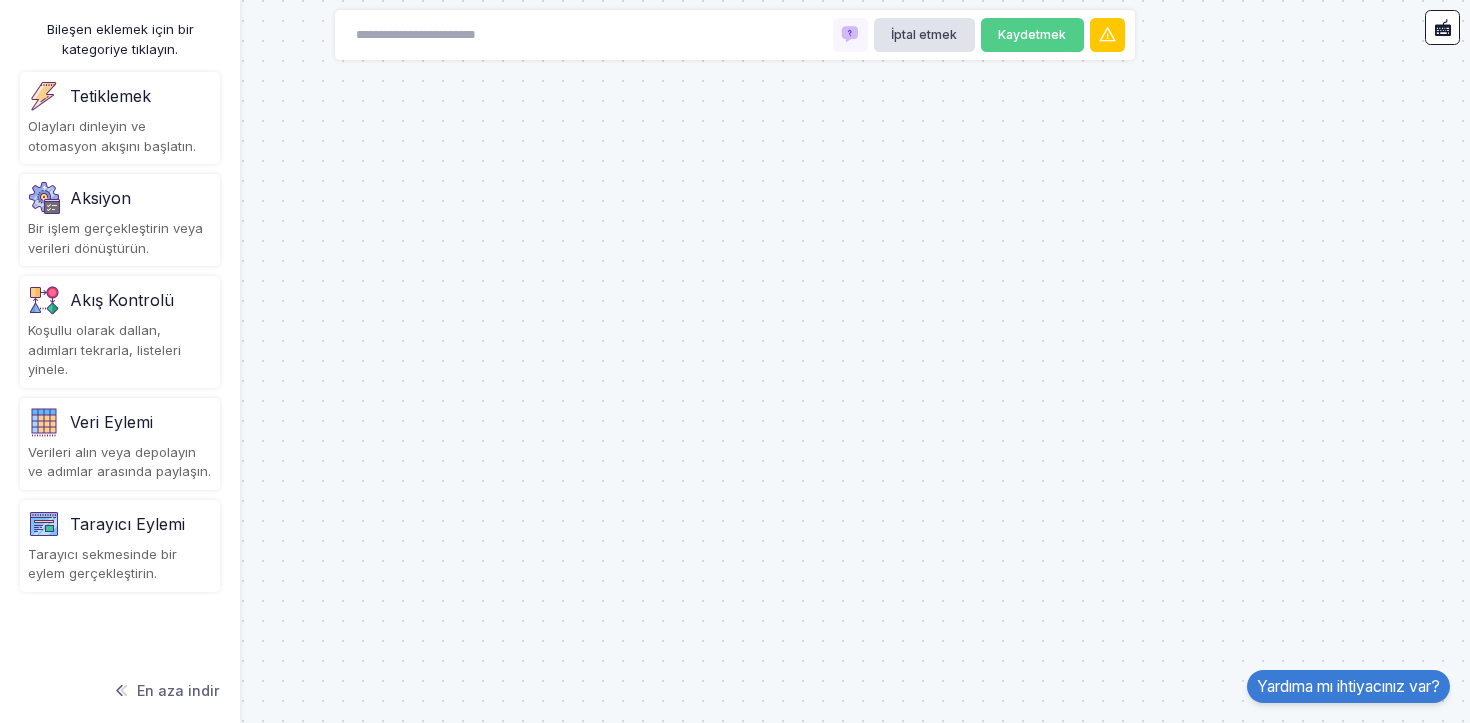 drag, startPoint x: 448, startPoint y: 166, endPoint x: 582, endPoint y: 220, distance: 144.47145 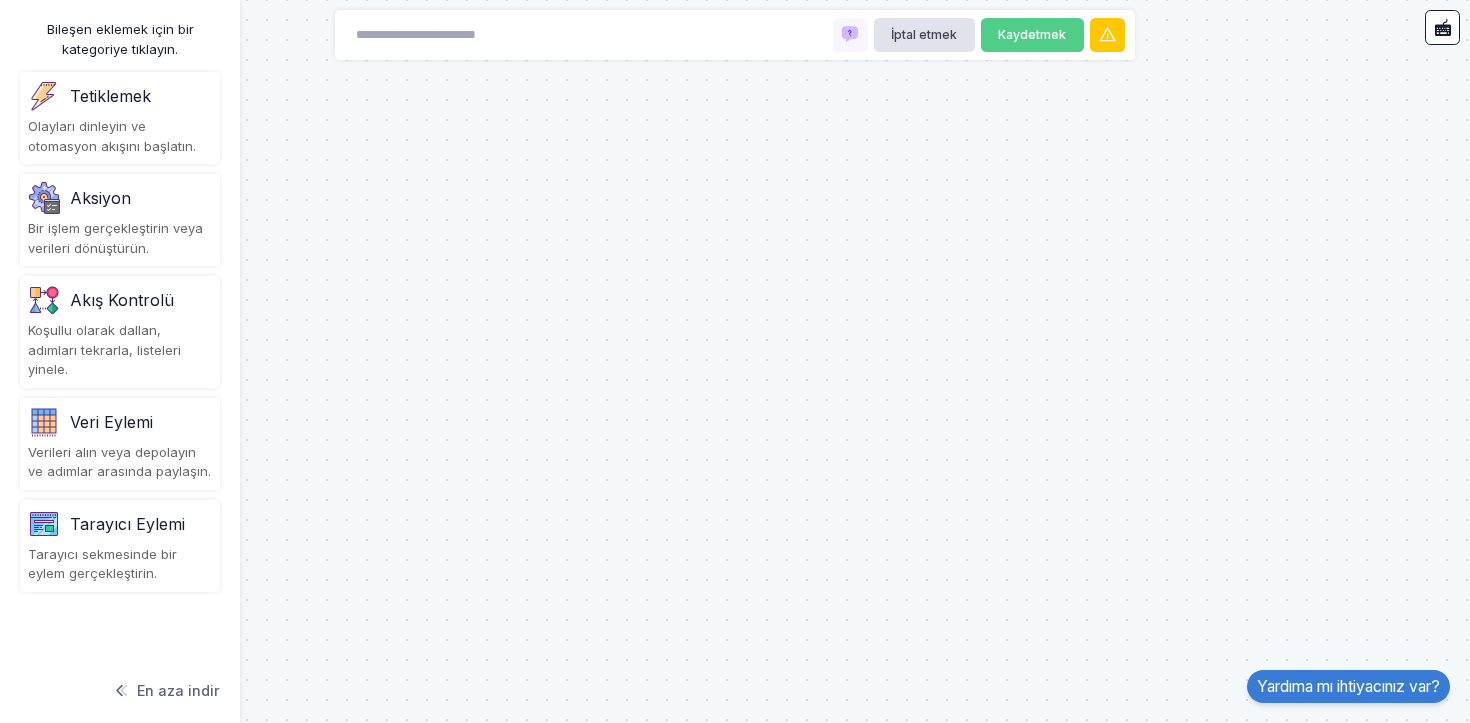 click on "Olayları dinleyin ve otomasyon akışını başlatın." at bounding box center [112, 136] 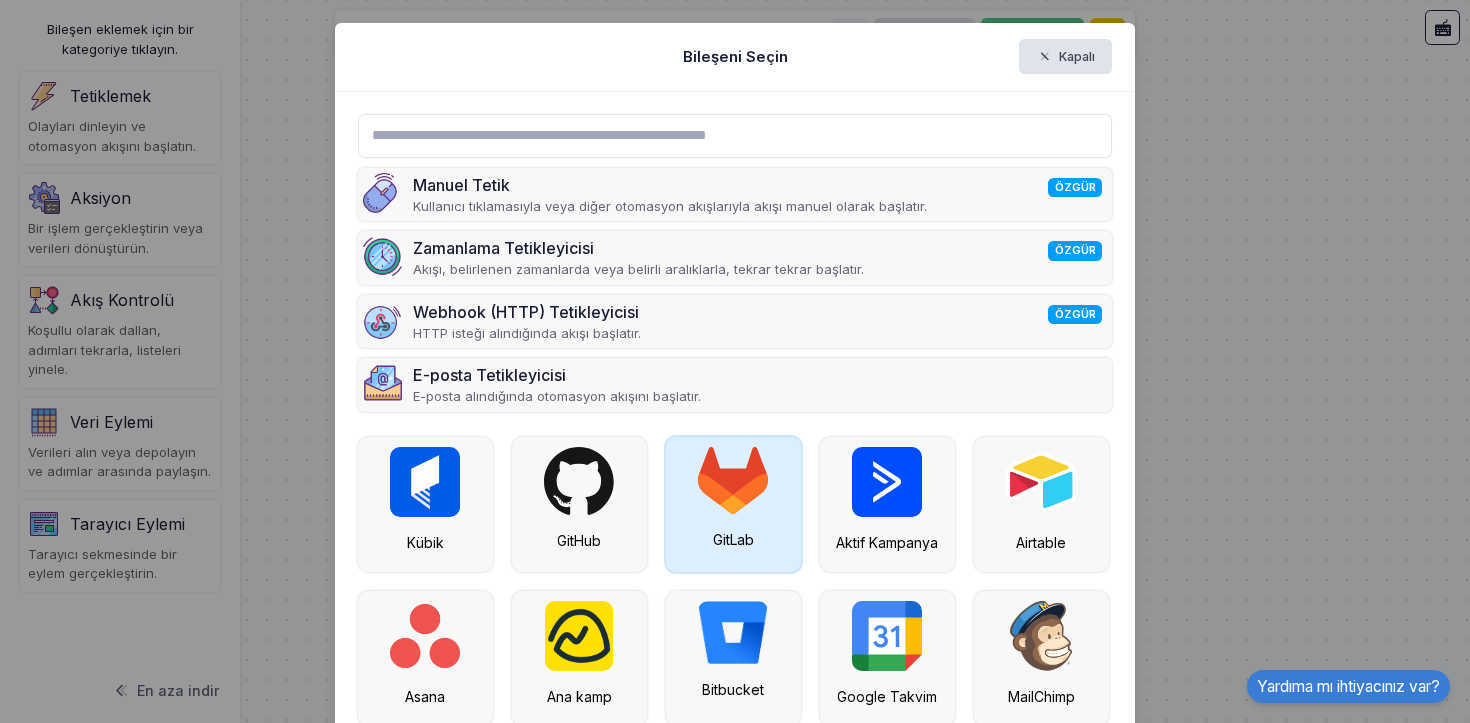 scroll, scrollTop: 0, scrollLeft: 0, axis: both 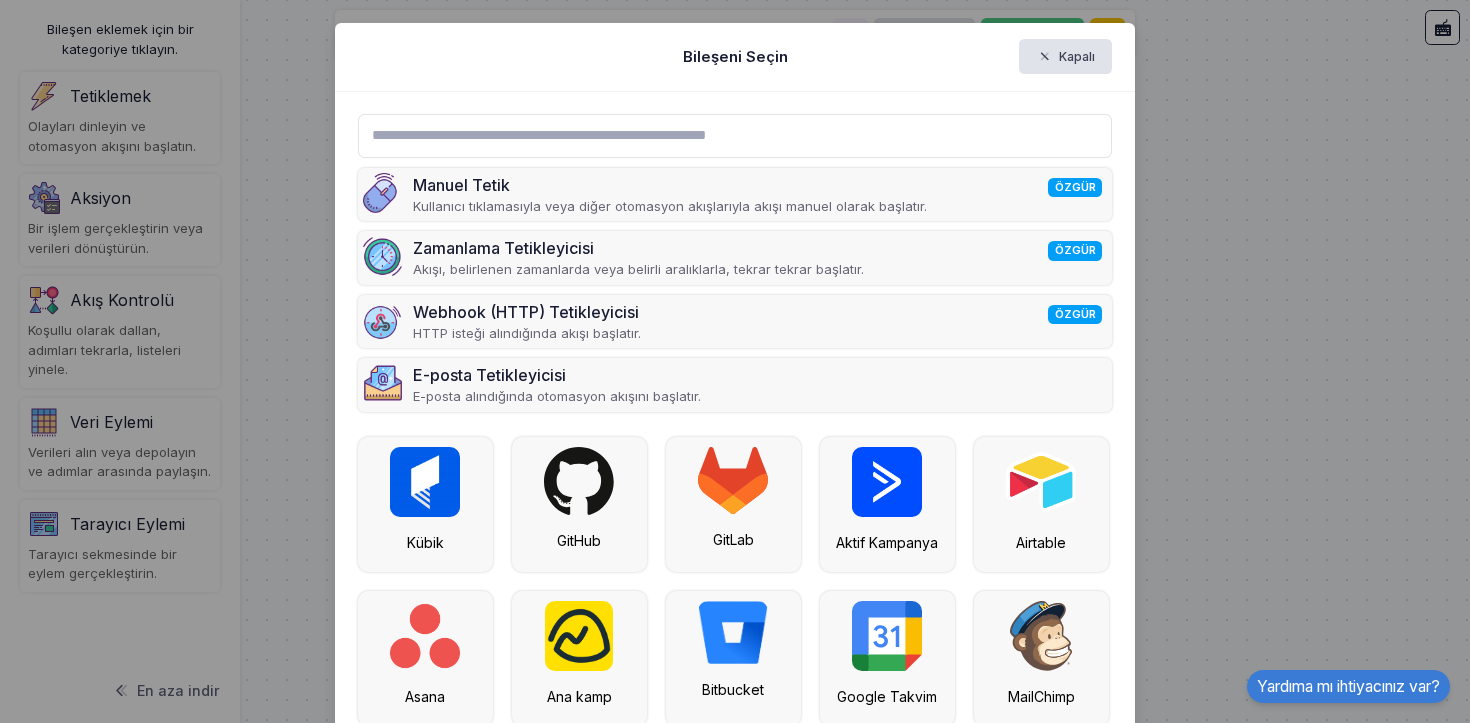 drag, startPoint x: 1276, startPoint y: 282, endPoint x: 1250, endPoint y: 261, distance: 33.42155 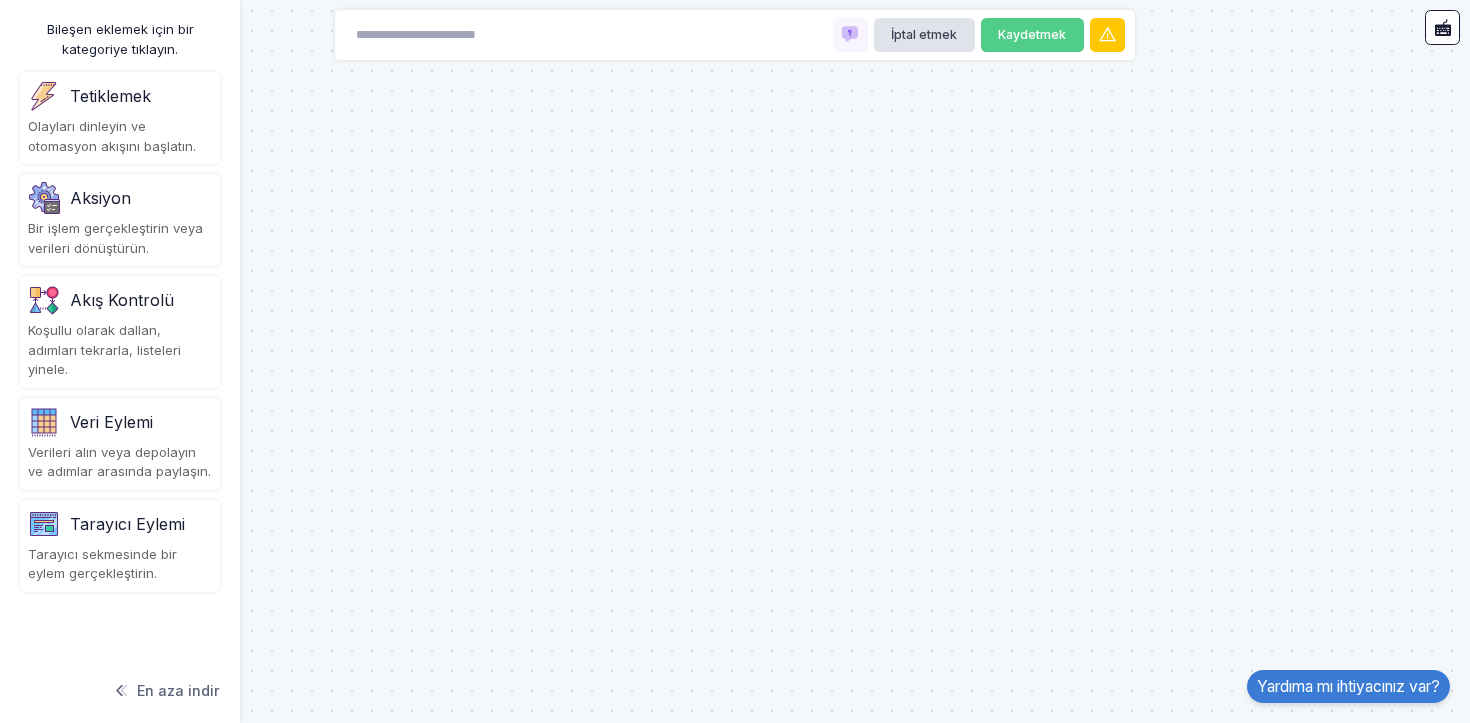 drag, startPoint x: 815, startPoint y: 625, endPoint x: 549, endPoint y: 365, distance: 371.96237 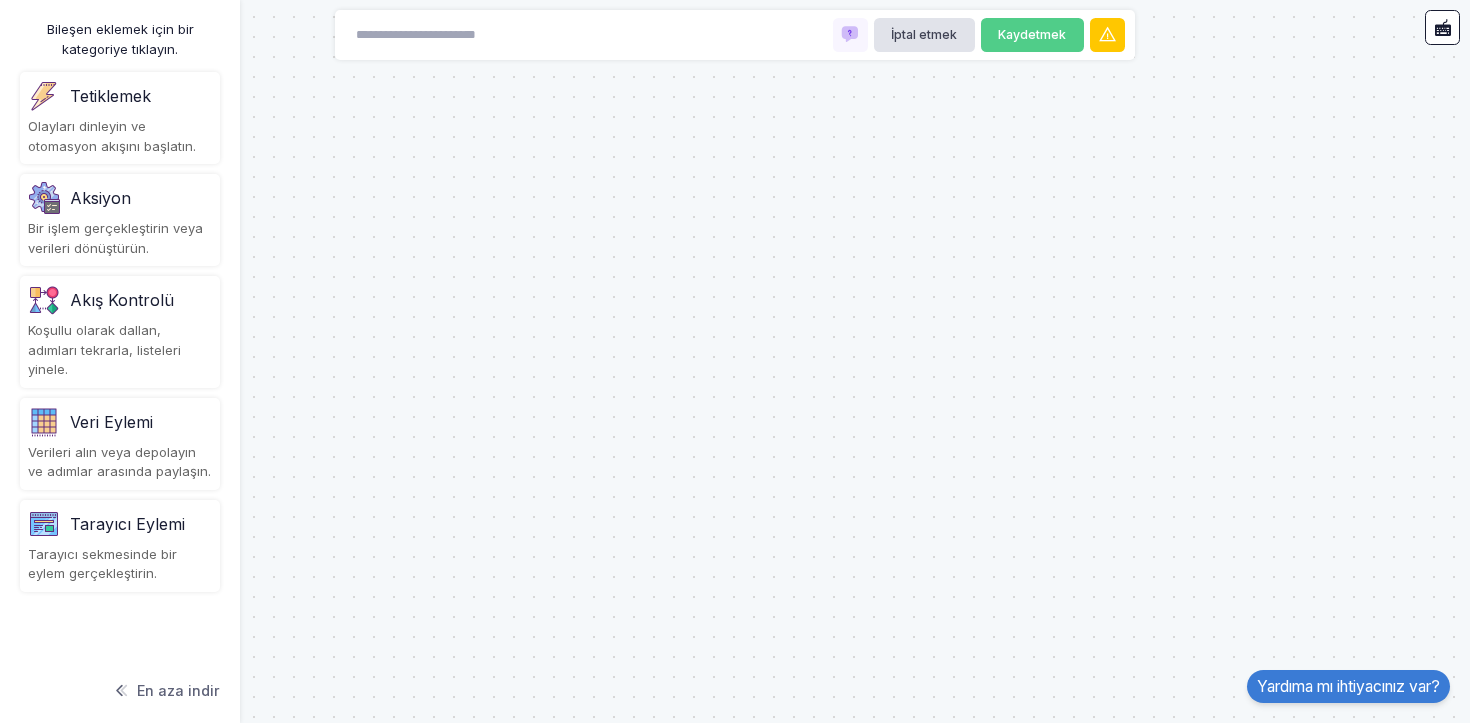 drag, startPoint x: 621, startPoint y: 226, endPoint x: 801, endPoint y: 290, distance: 191.03926 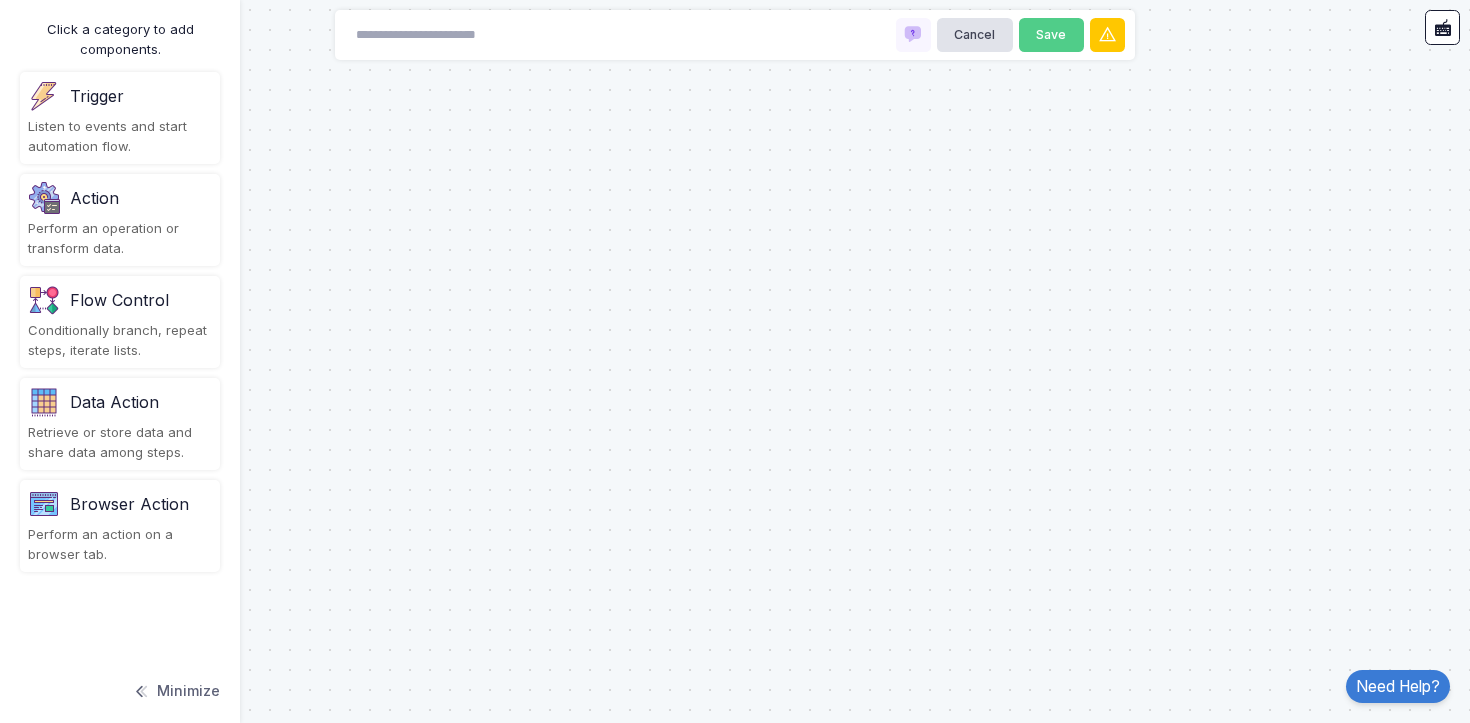 scroll, scrollTop: 0, scrollLeft: 0, axis: both 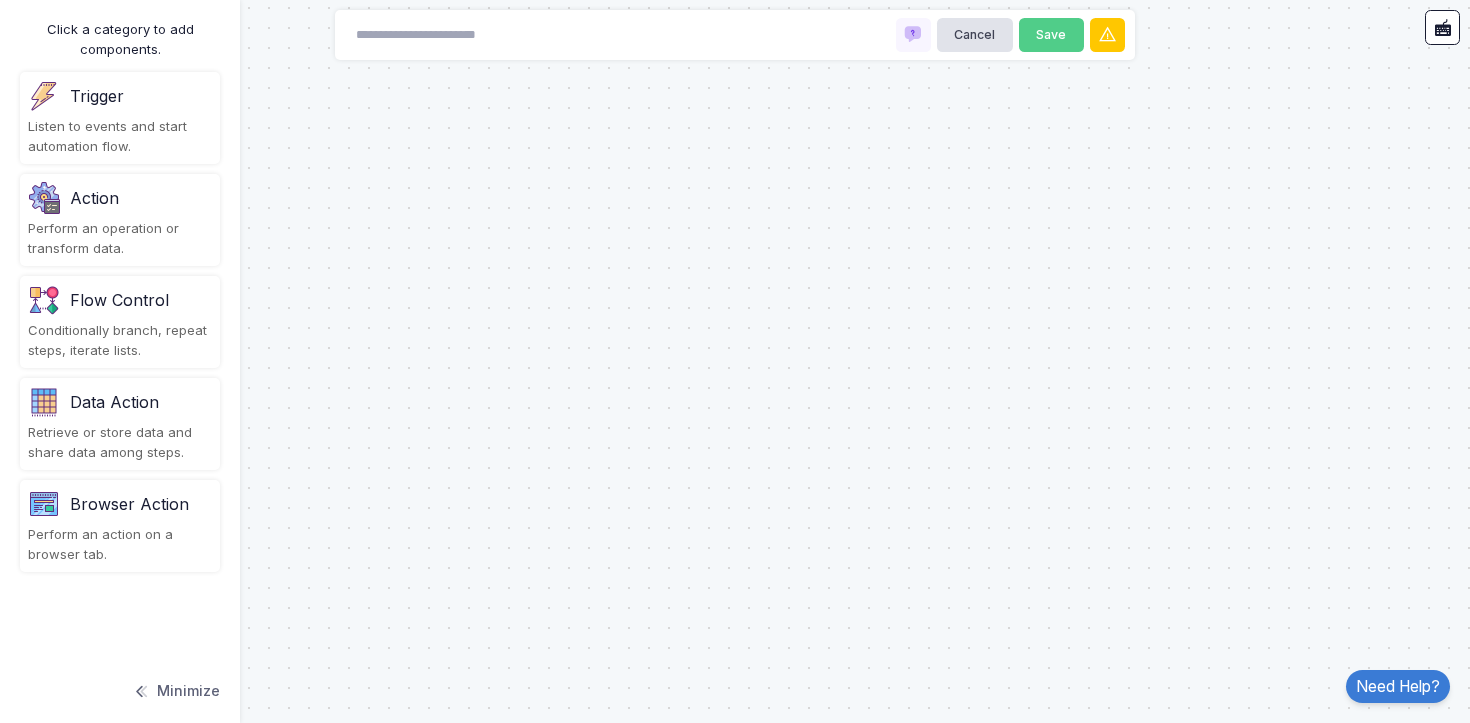 click 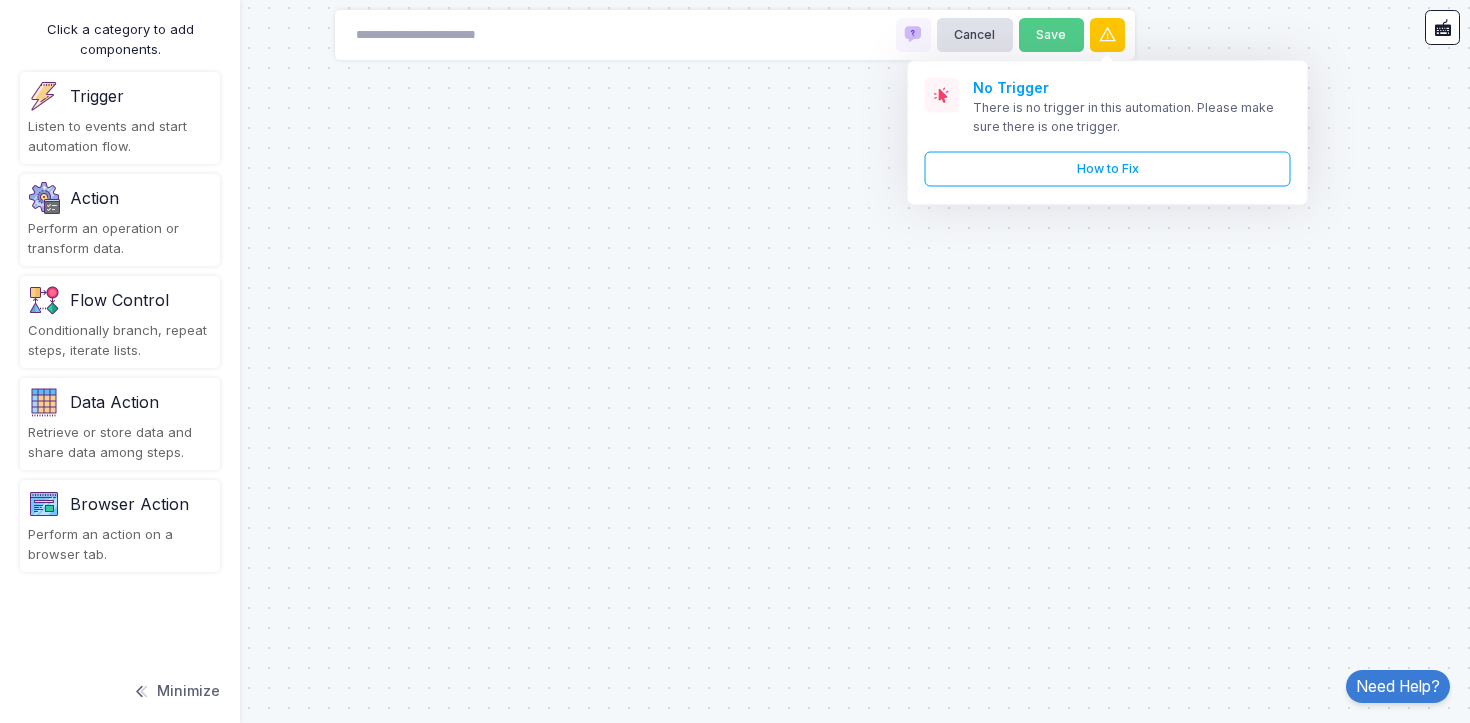 click on "Cancel Save No Trigger There is no trigger in this automation. Please make sure there is one trigger. How to Fix" at bounding box center [735, 35] 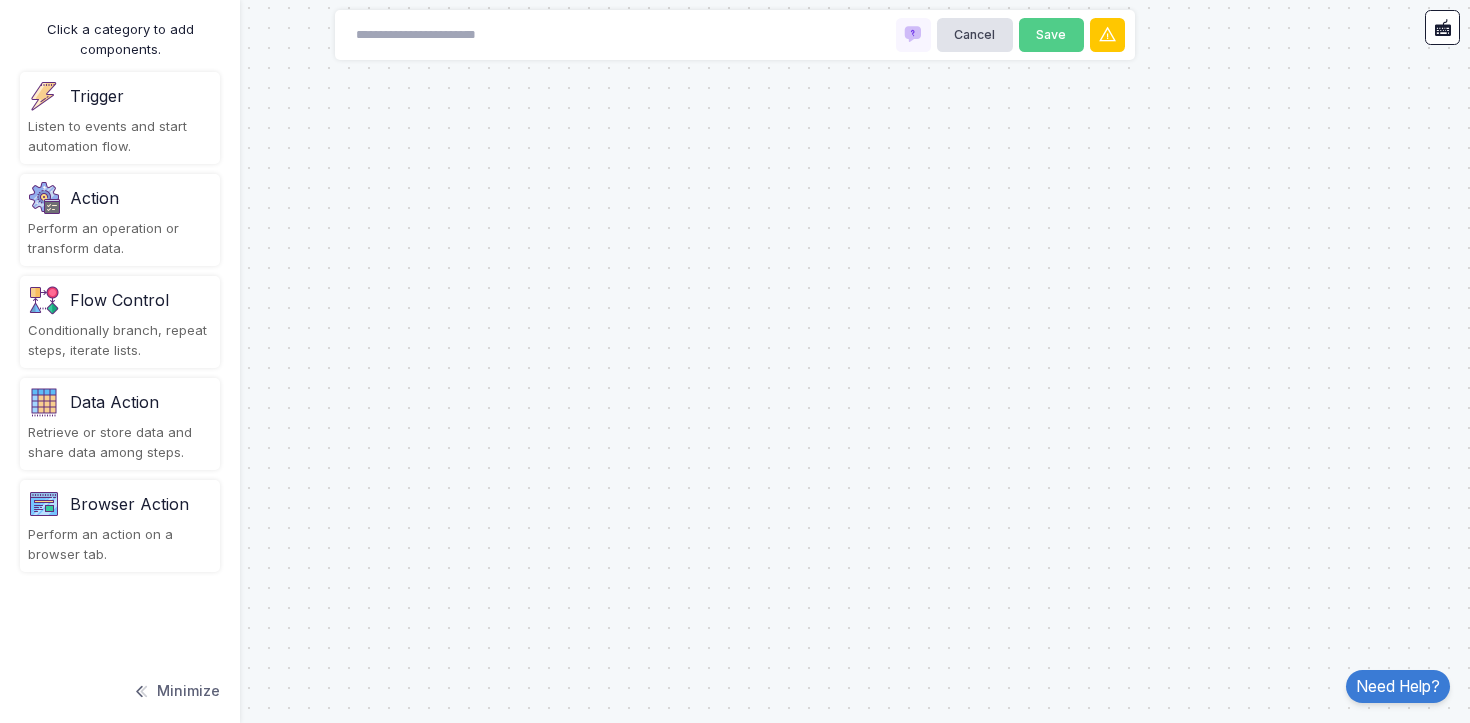 click on "Click a category to add components. Trigger  Listen to events and start automation flow.  Action  Perform an operation or transform data.  Flow Control  Conditionally branch, repeat steps, iterate lists.  Data Action  Retrieve or store data and share data among steps.  Browser Action  Perform an action on a browser tab.   Minimize" at bounding box center (120, 361) 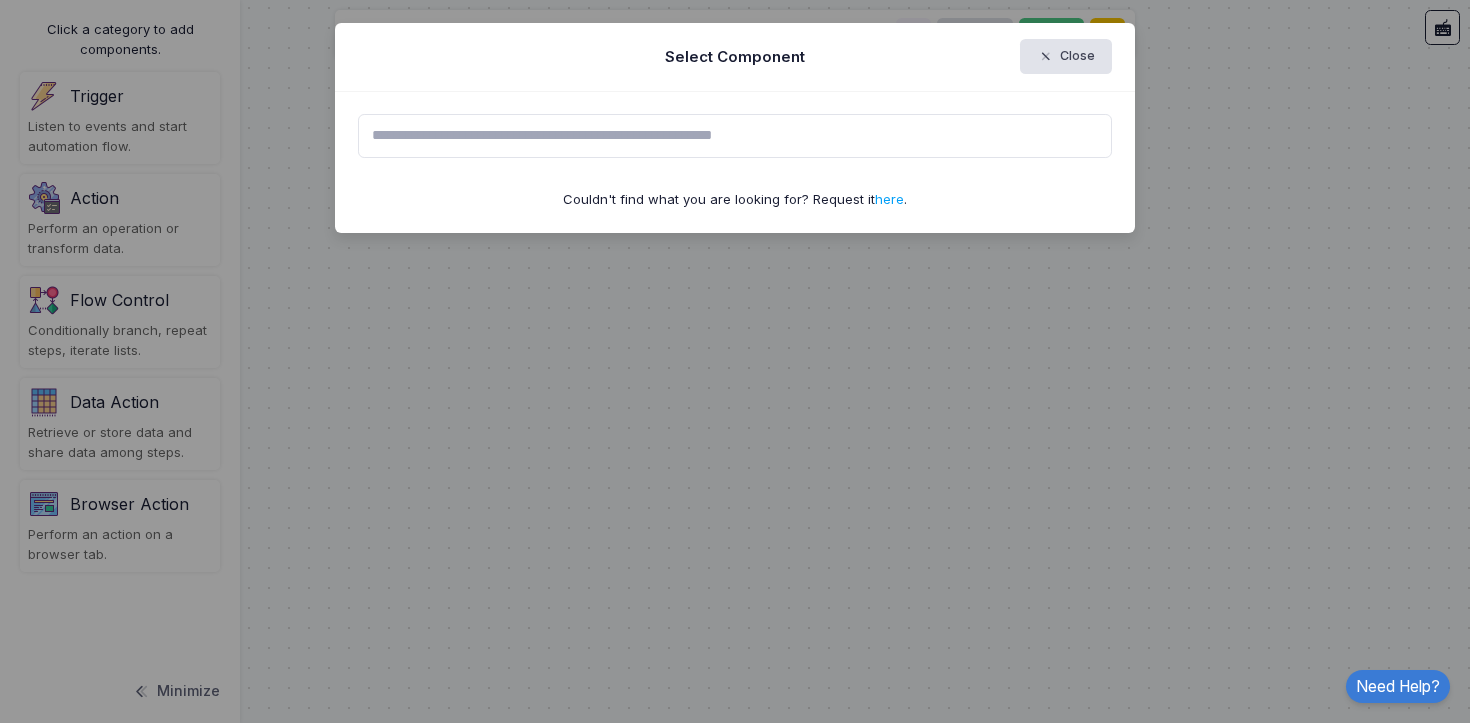 drag, startPoint x: 683, startPoint y: 129, endPoint x: 695, endPoint y: 131, distance: 12.165525 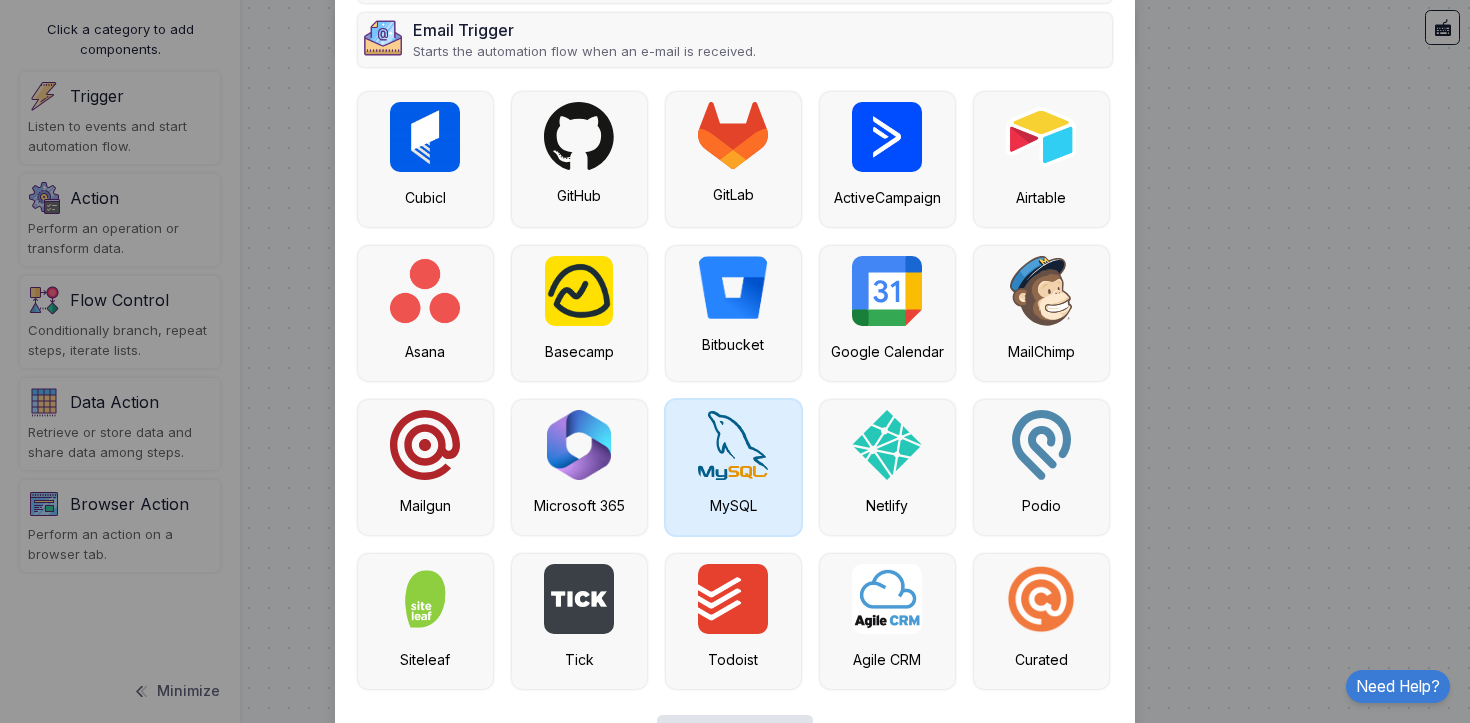 scroll, scrollTop: 417, scrollLeft: 0, axis: vertical 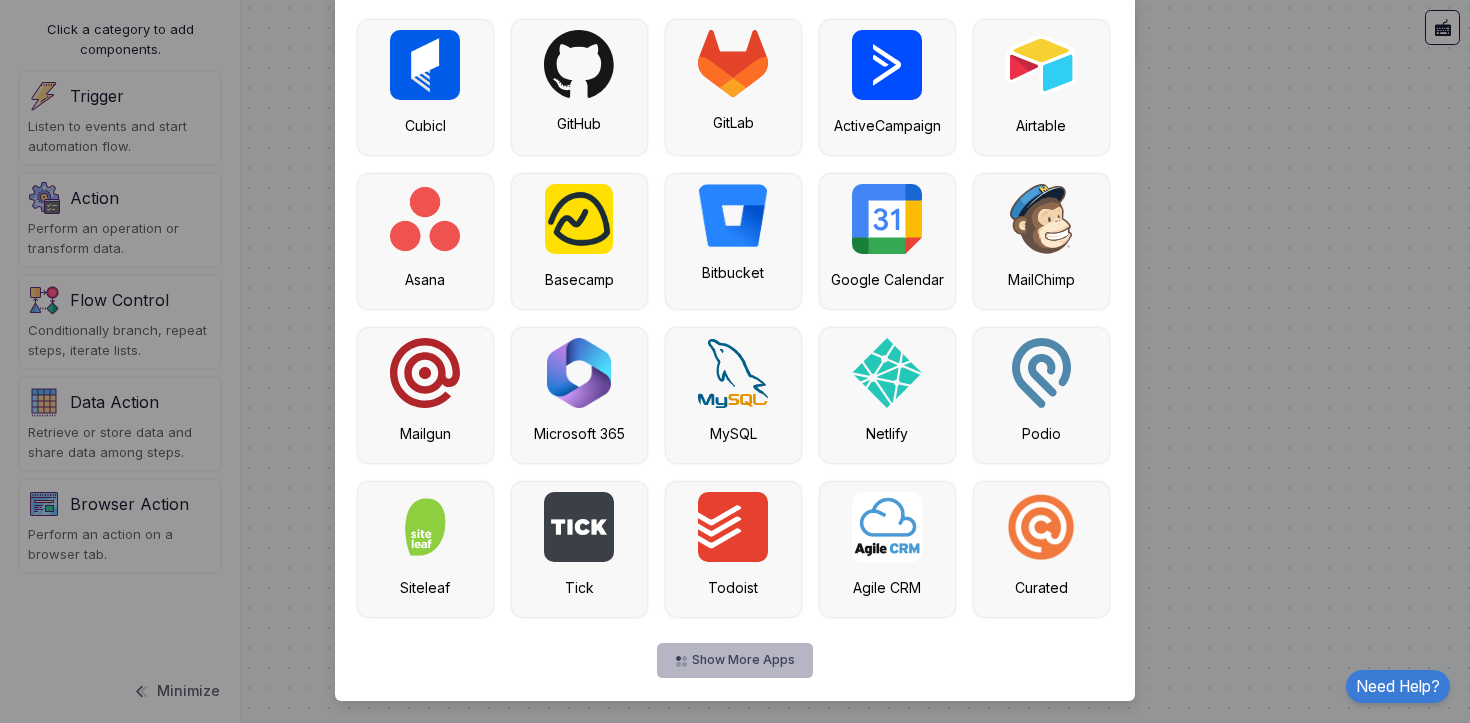 click on "Show More Apps" 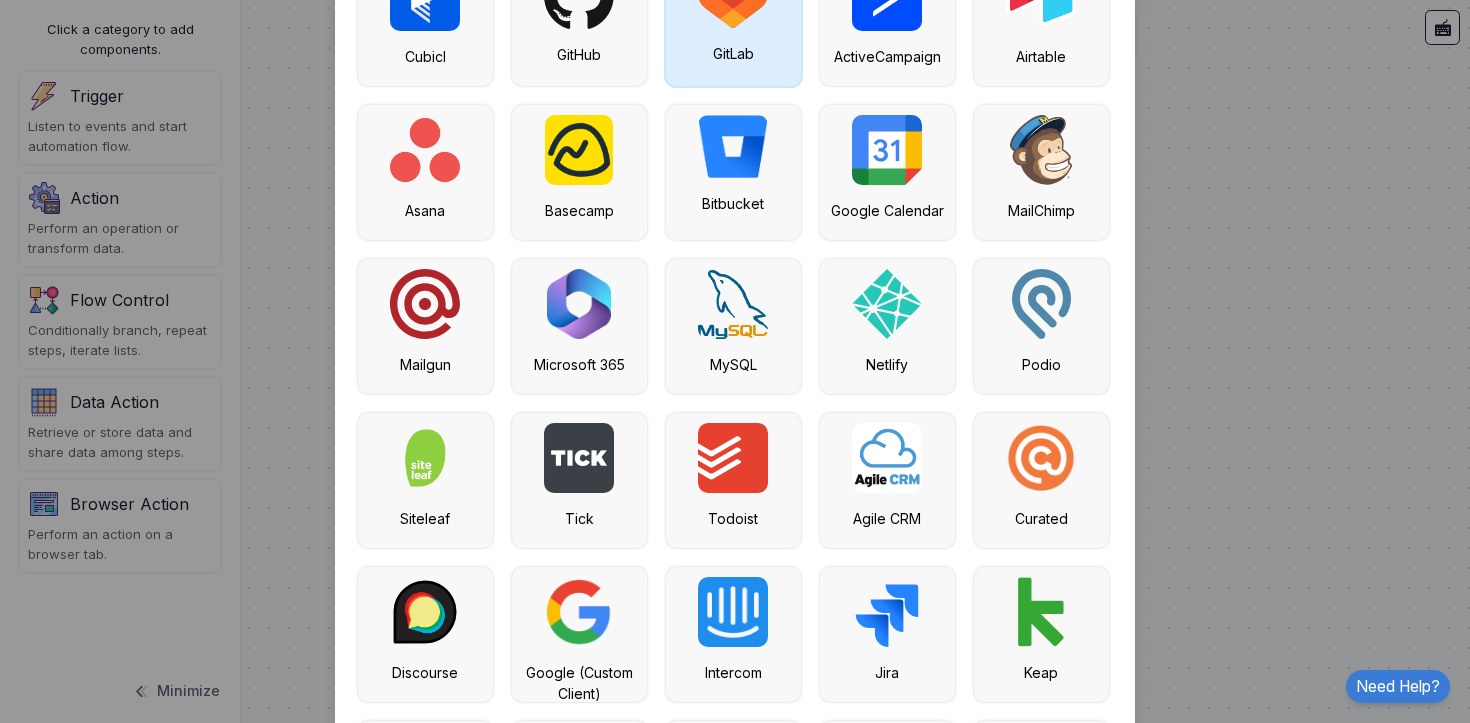 scroll, scrollTop: 0, scrollLeft: 0, axis: both 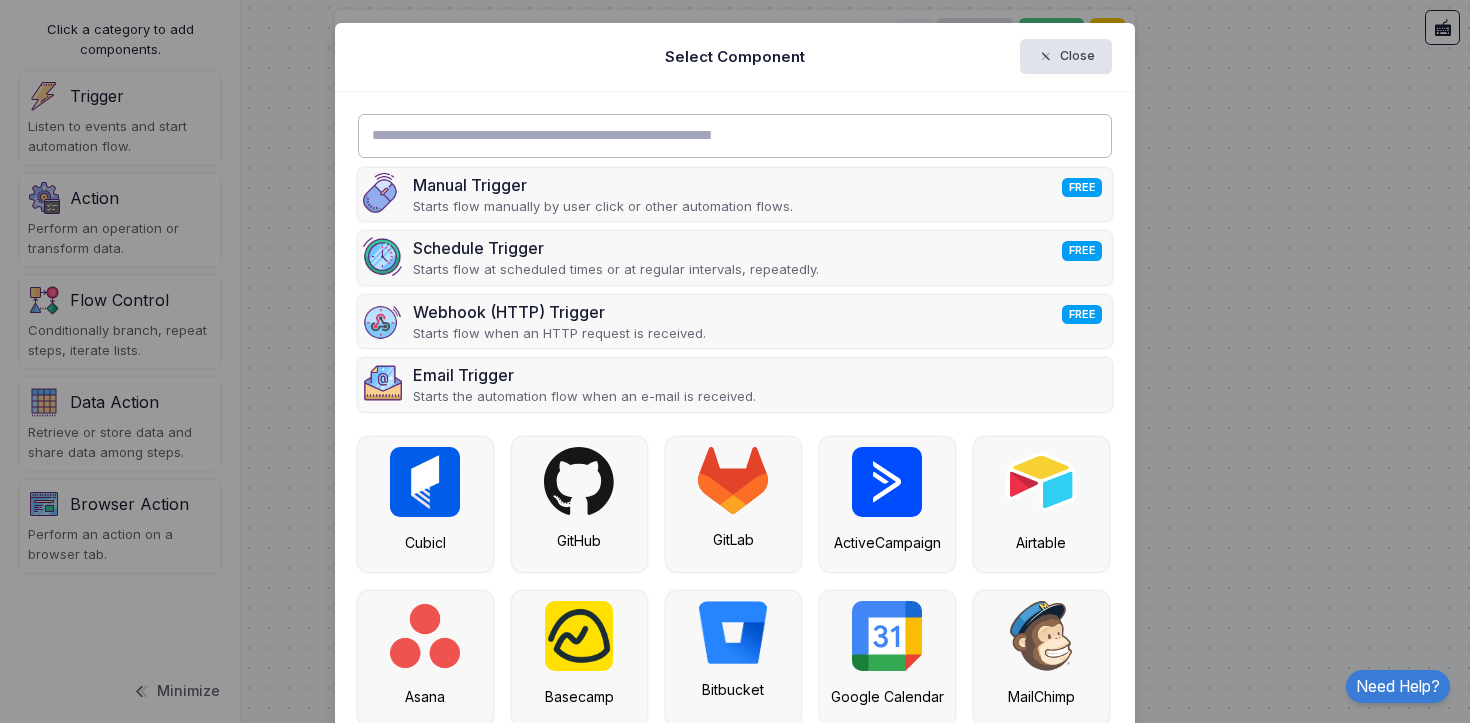 click 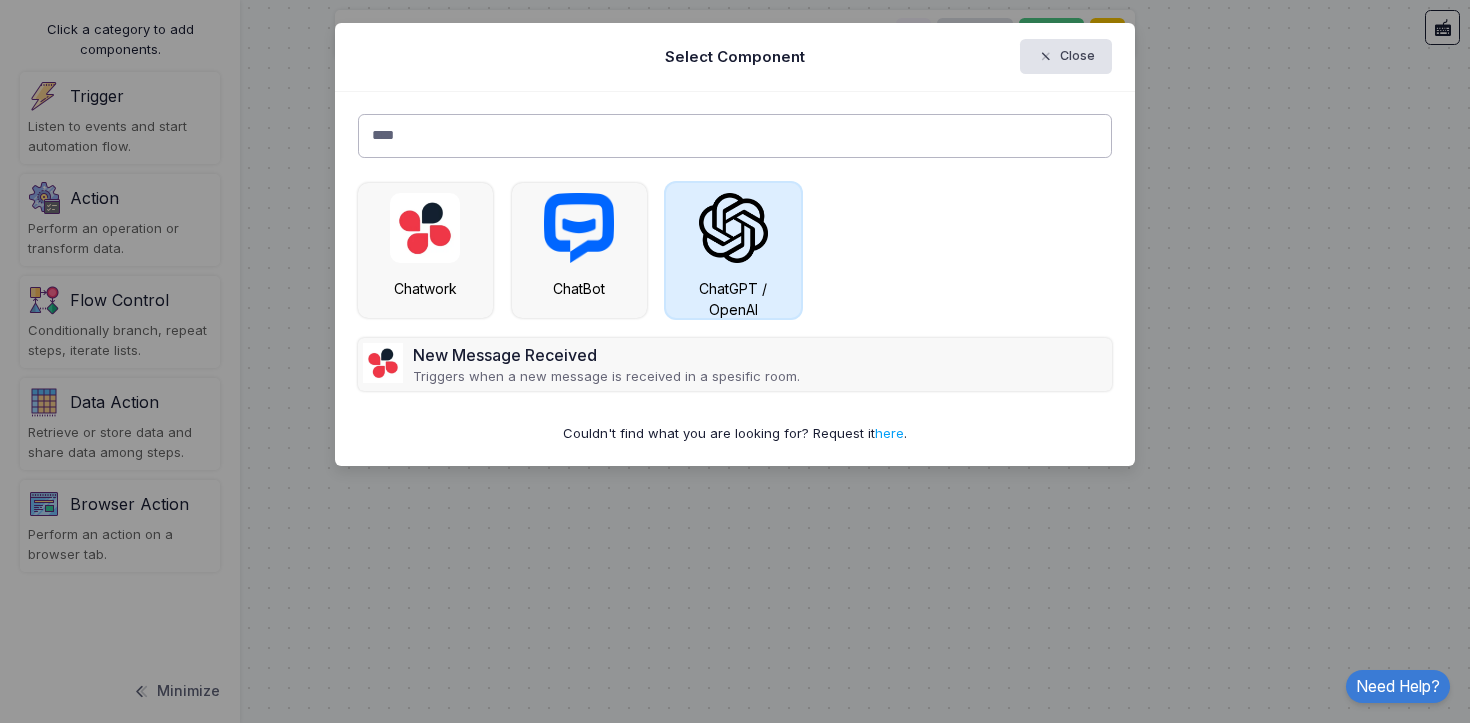type on "****" 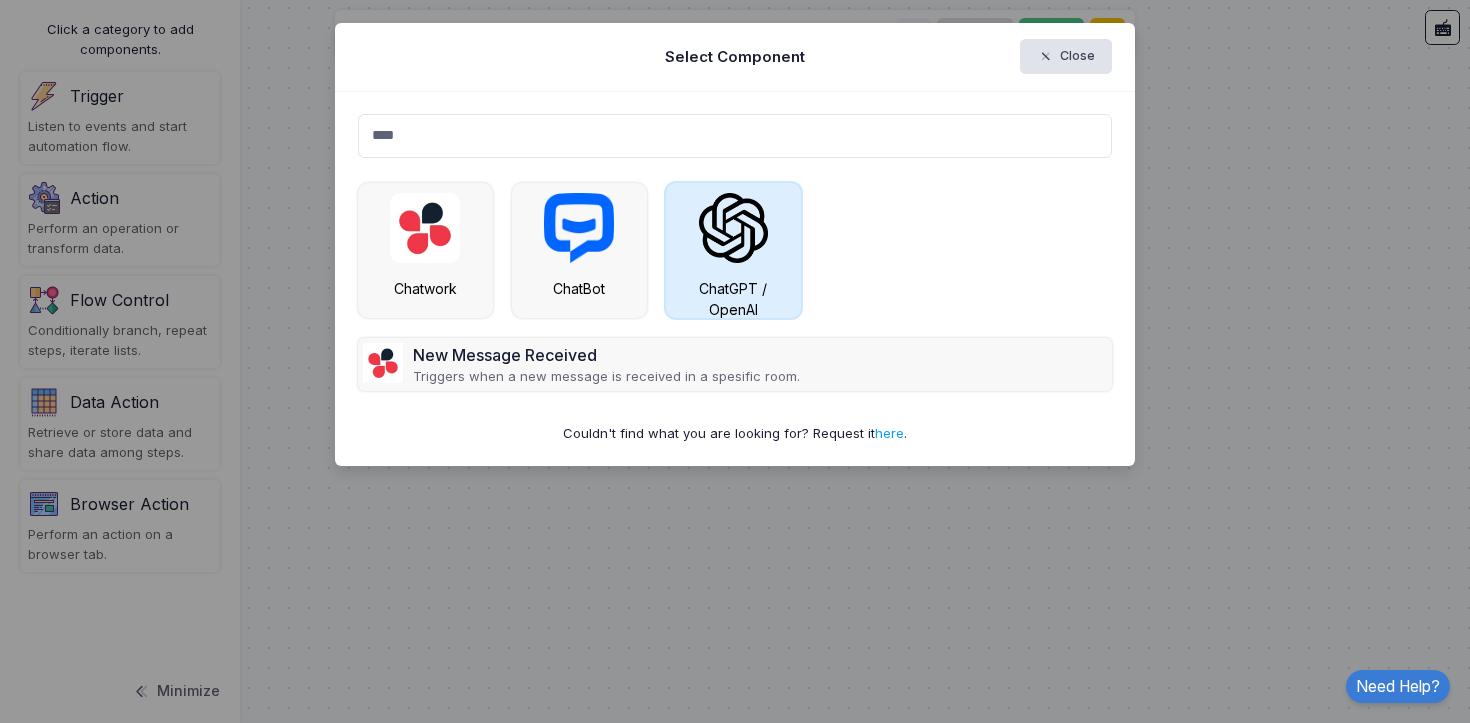 click on "ChatGPT / OpenAI" at bounding box center [733, 250] 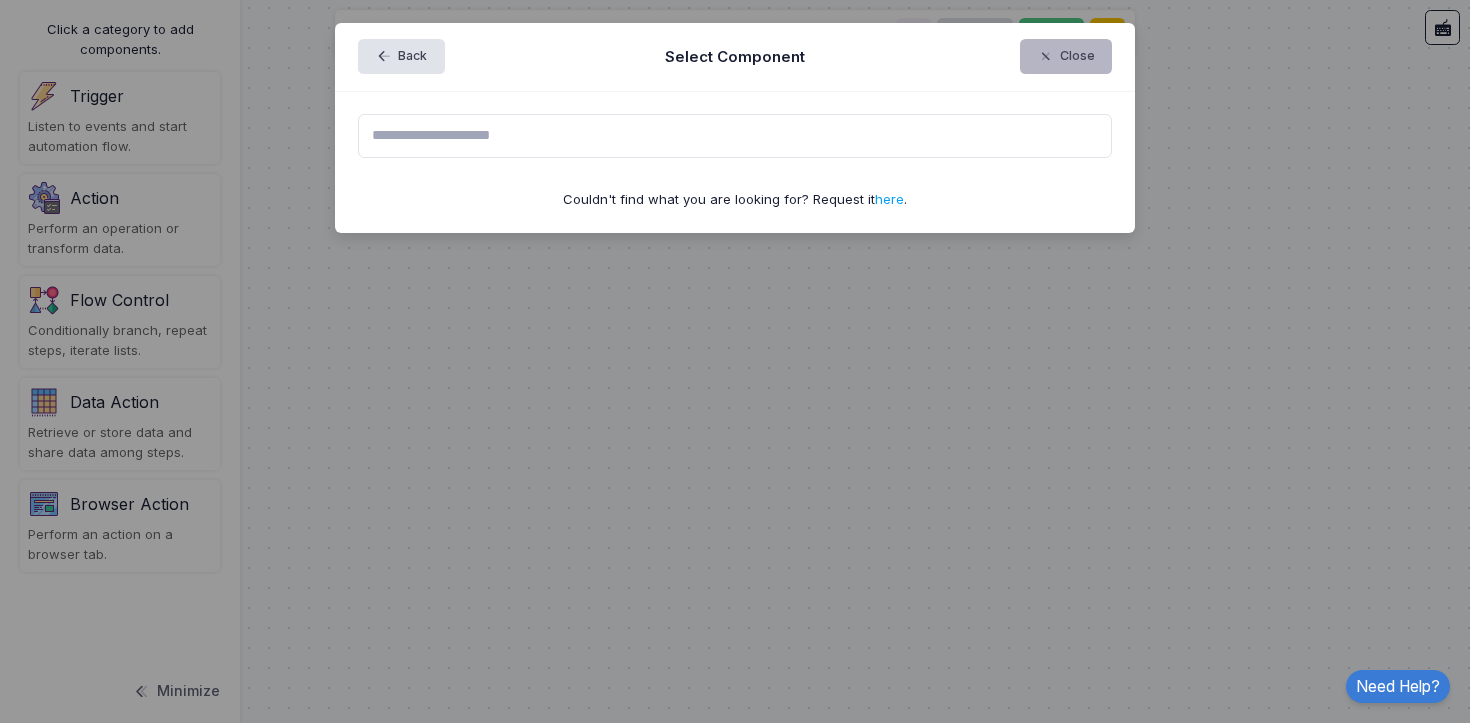 click on "Close" at bounding box center (1066, 56) 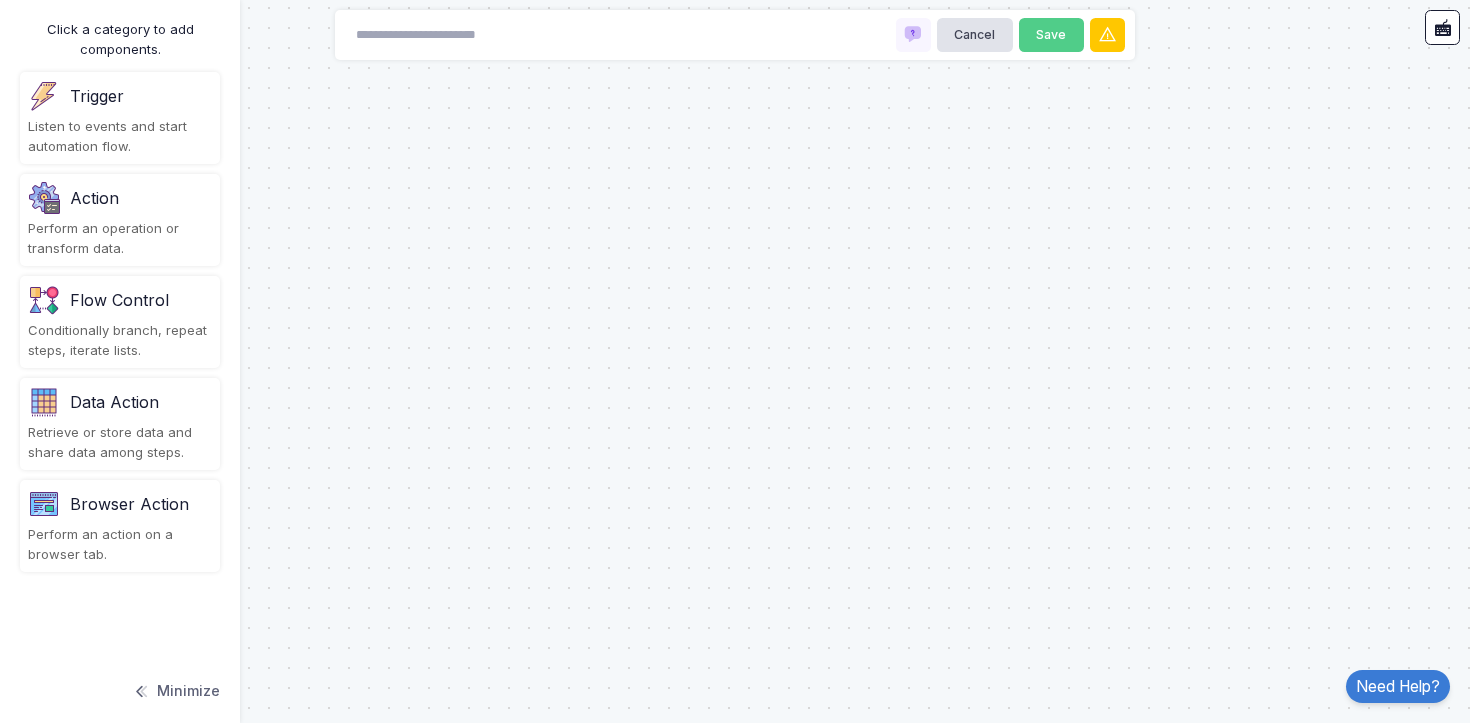 click on "Listen to events and start automation flow." at bounding box center [120, 136] 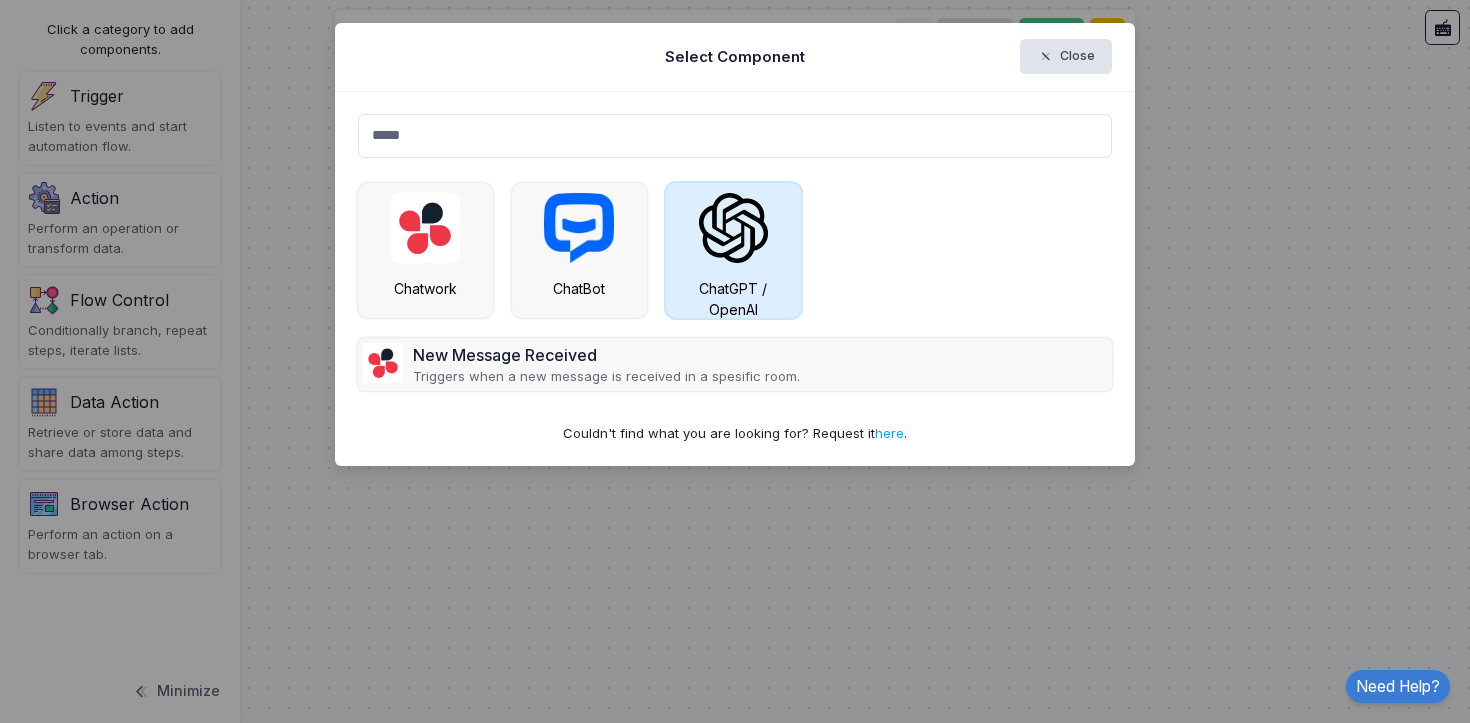 type on "****" 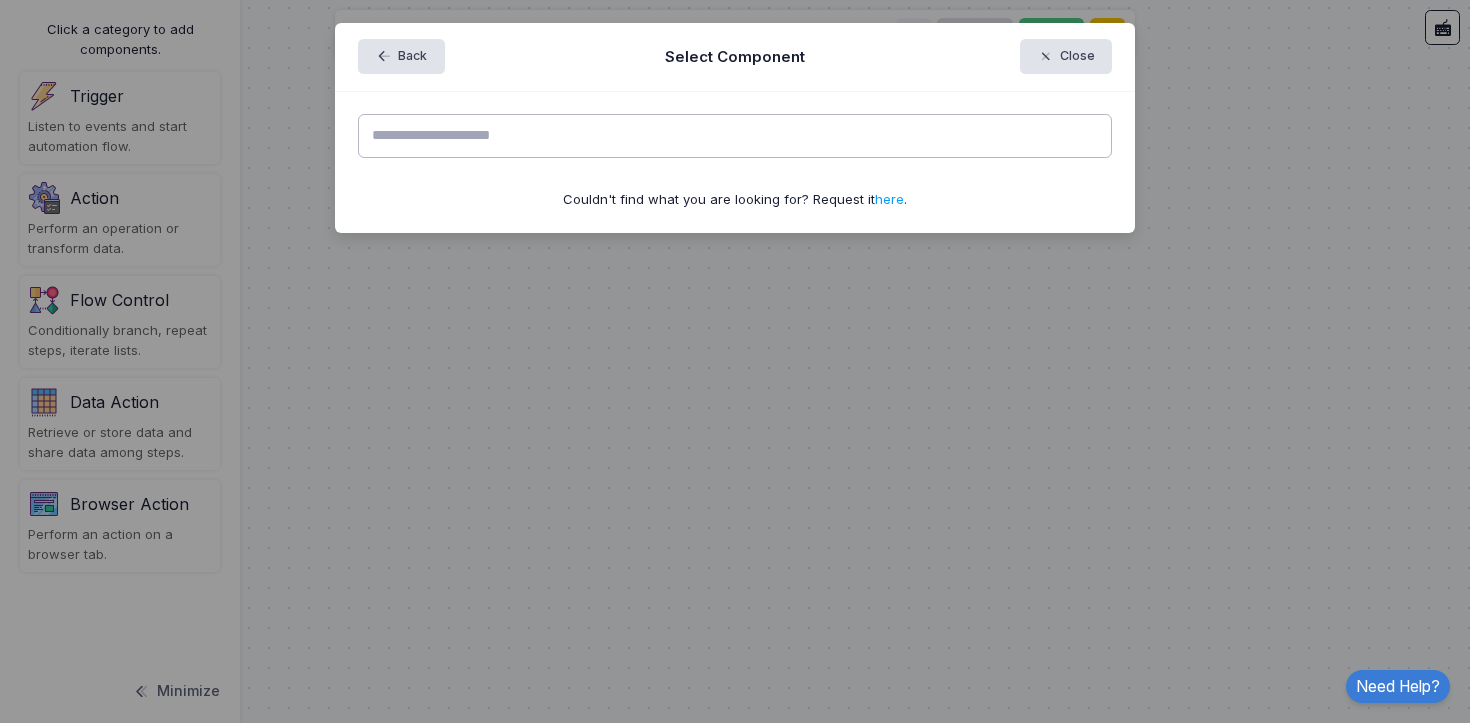 click 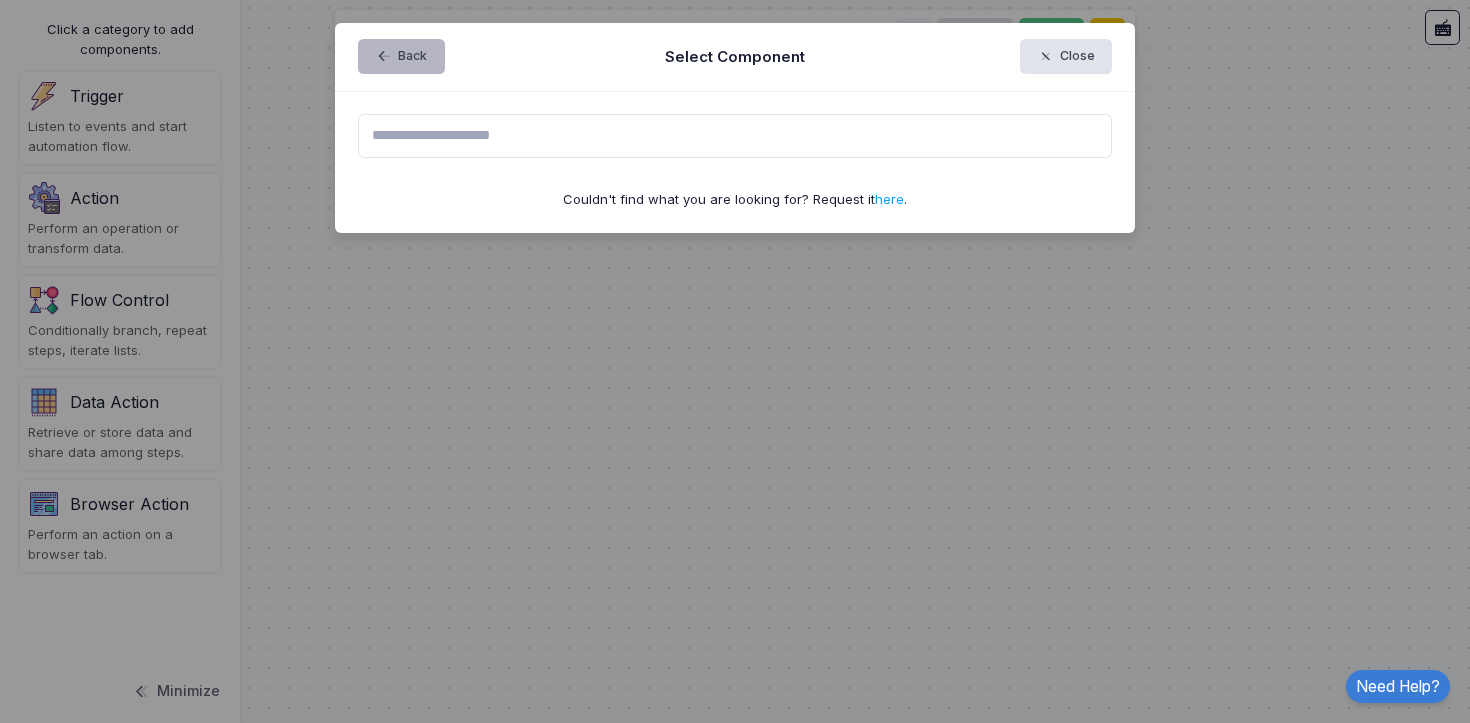 click on "Back" at bounding box center (401, 56) 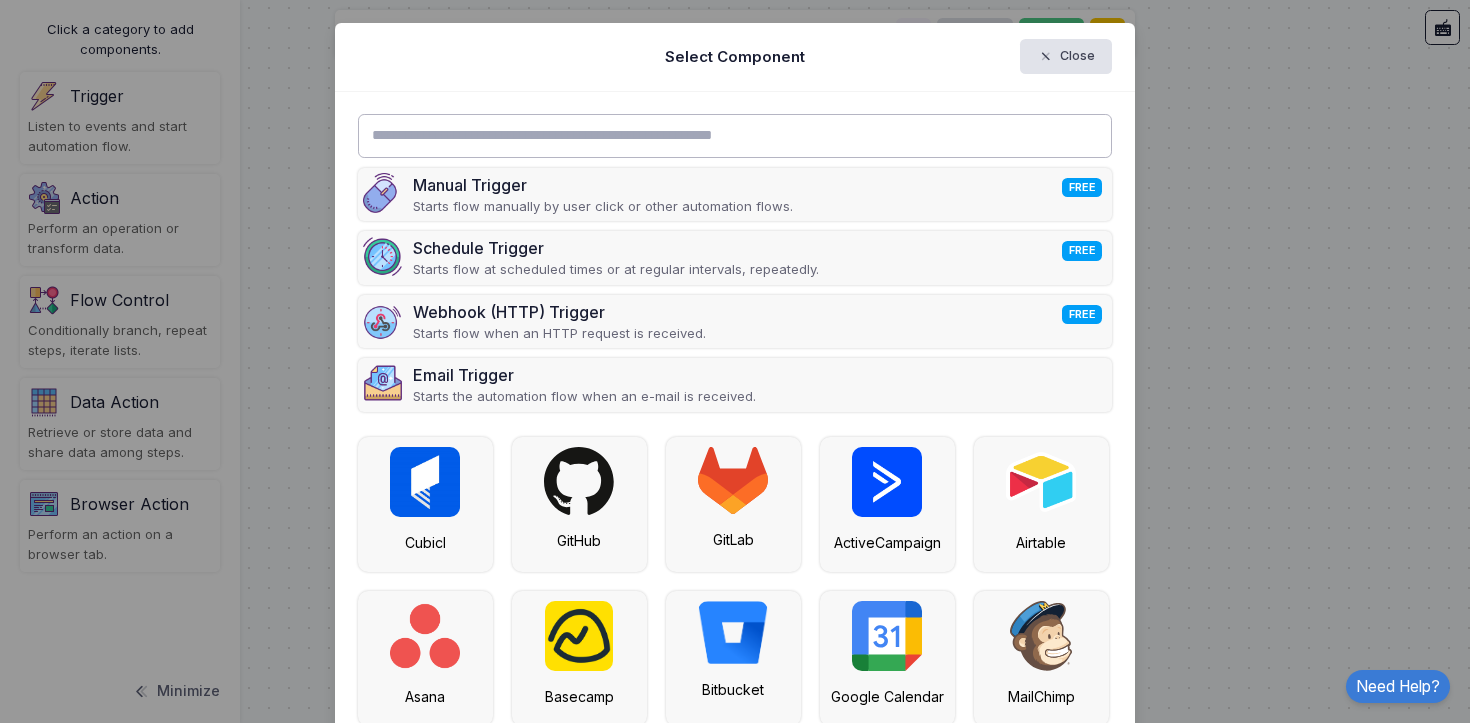 click 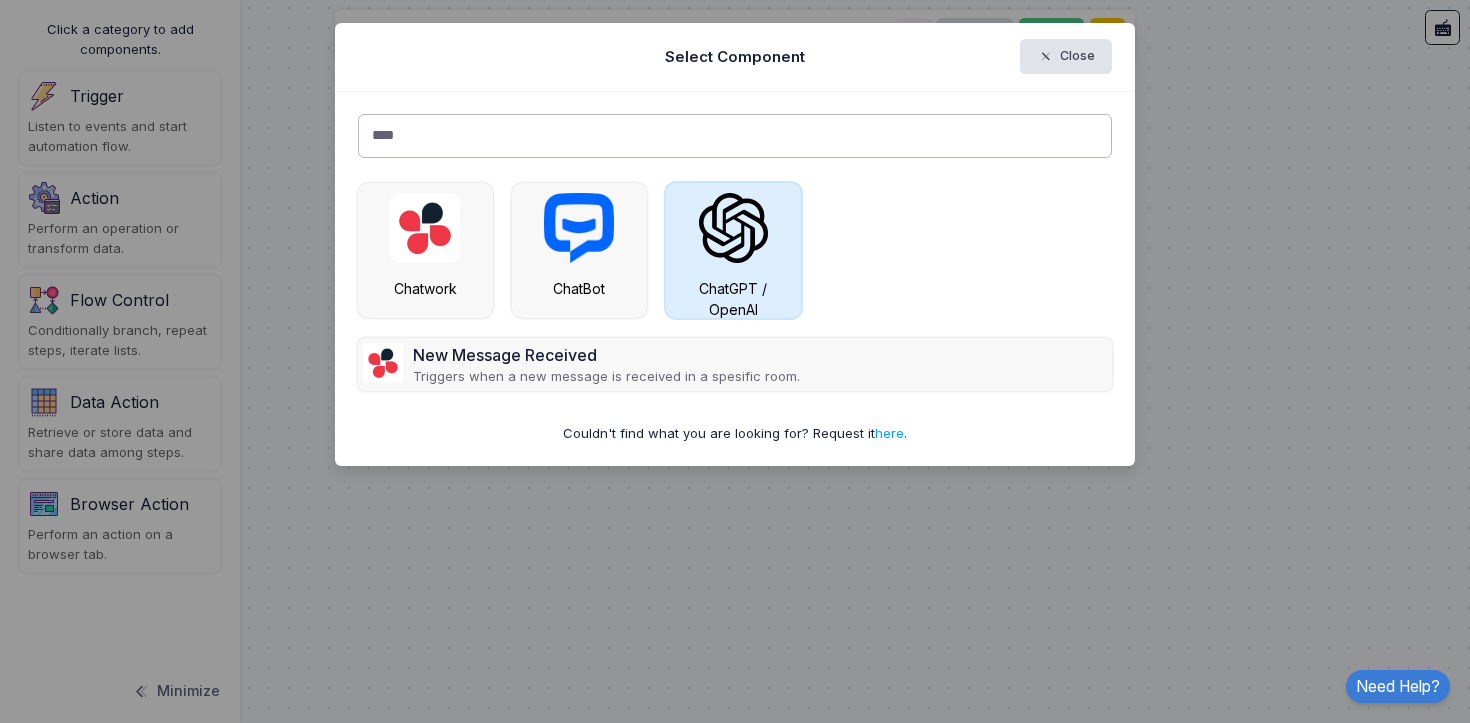 type on "****" 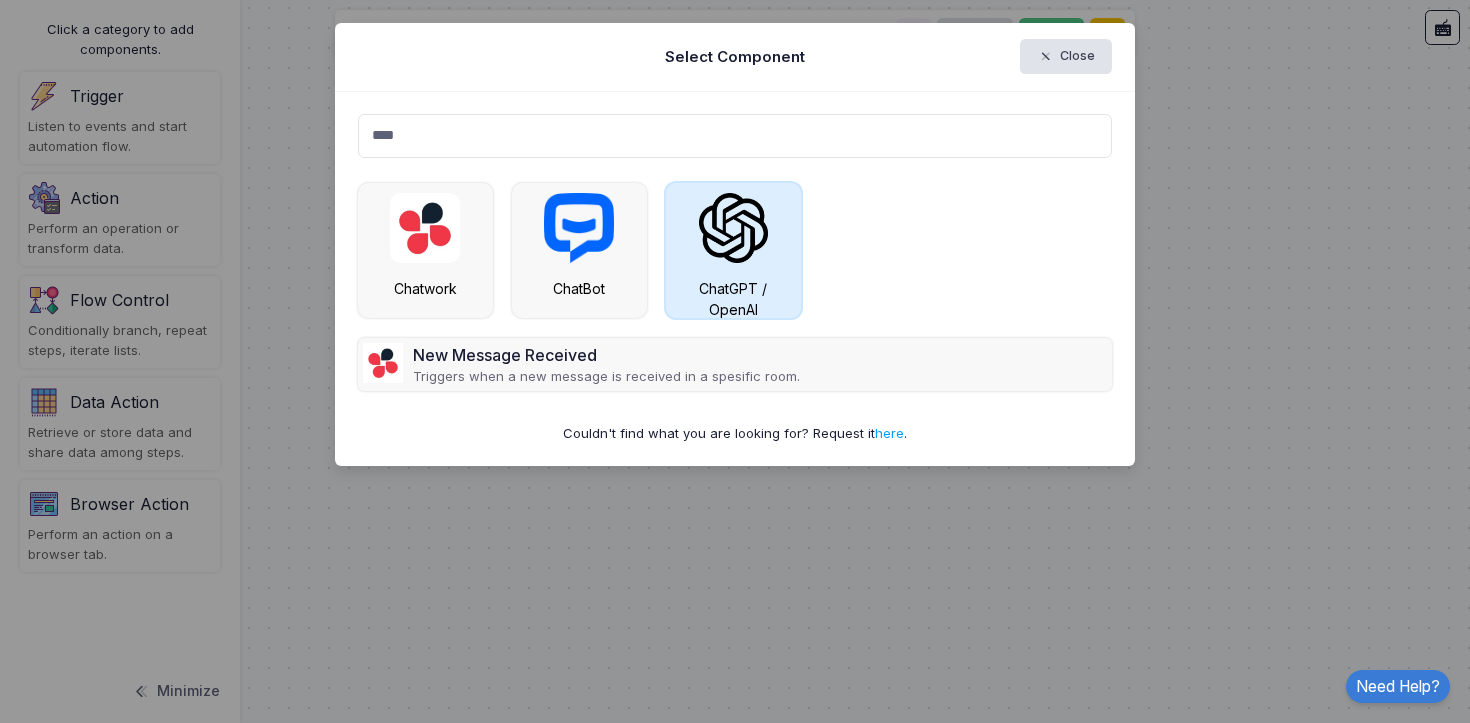 click on "ChatGPT / OpenAI" at bounding box center [733, 250] 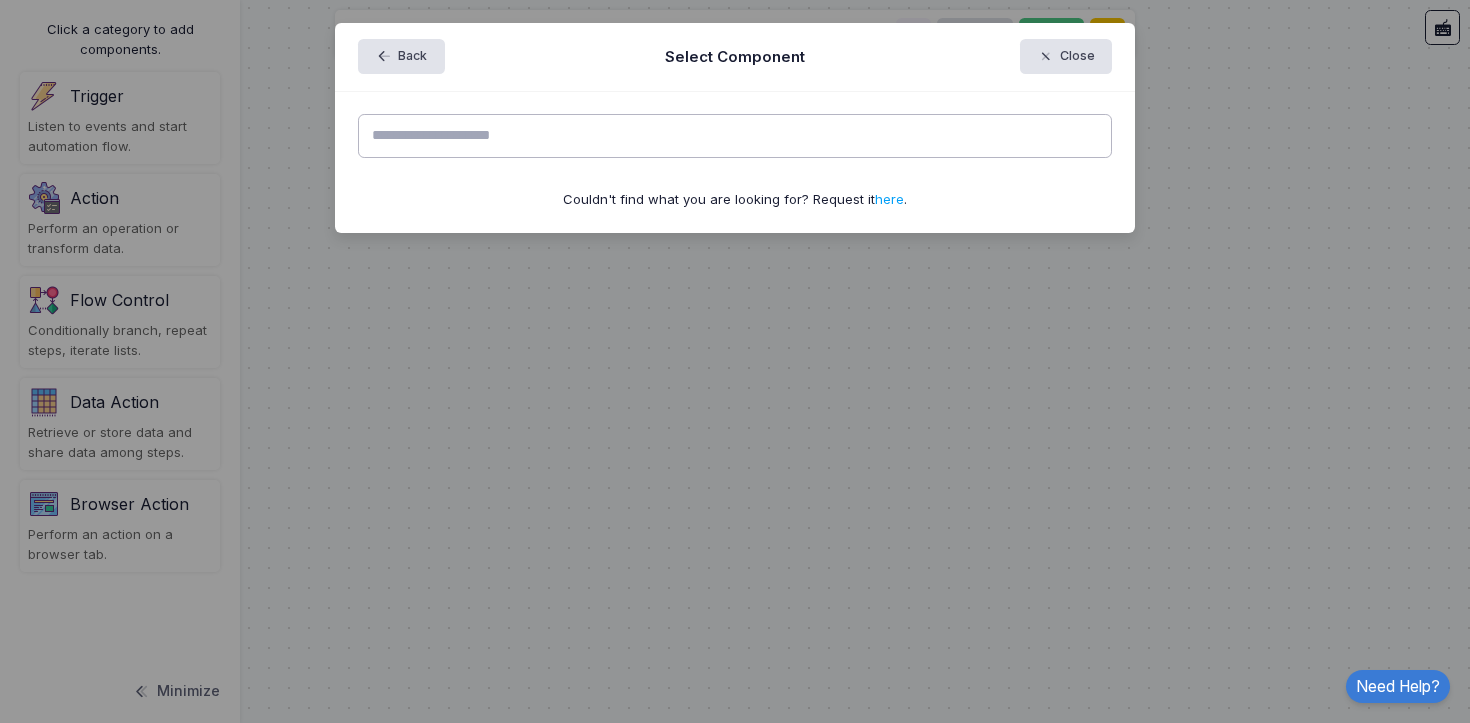 click 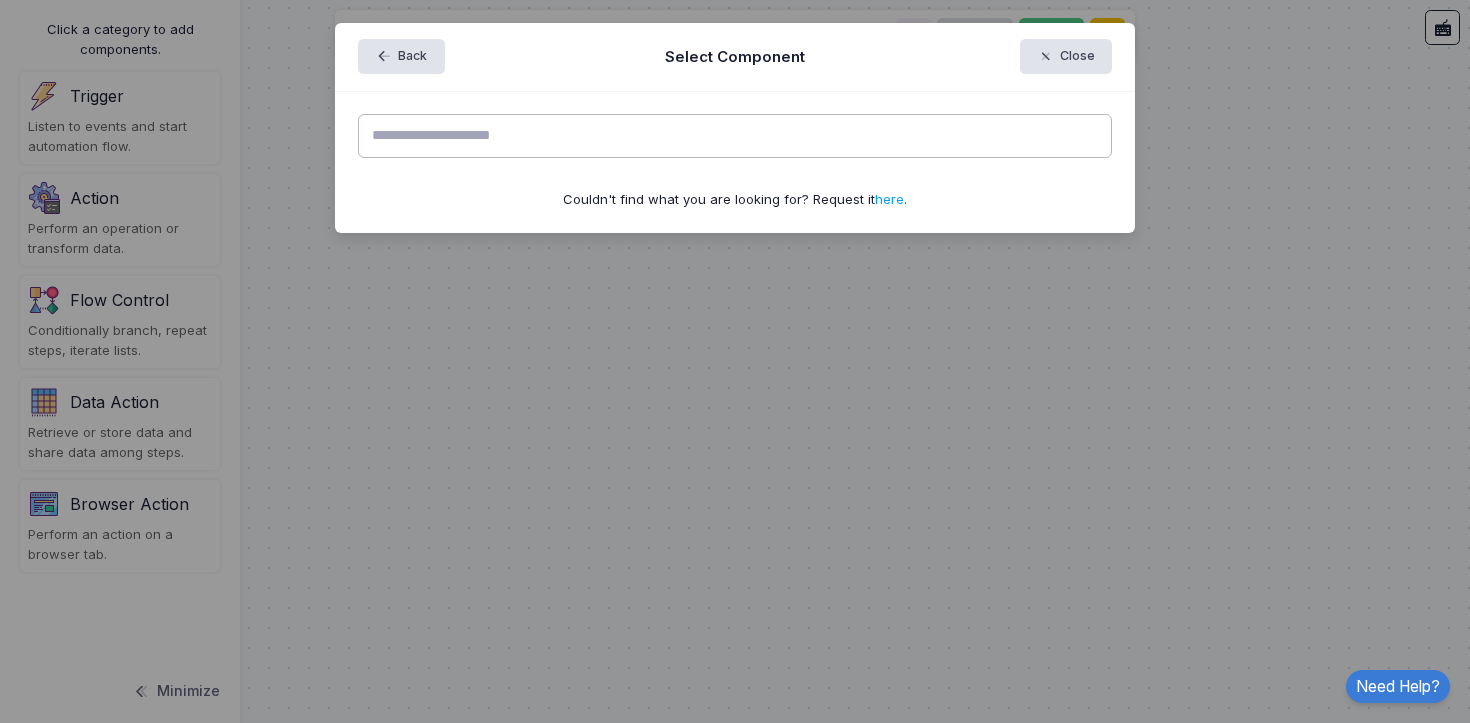 type on "*" 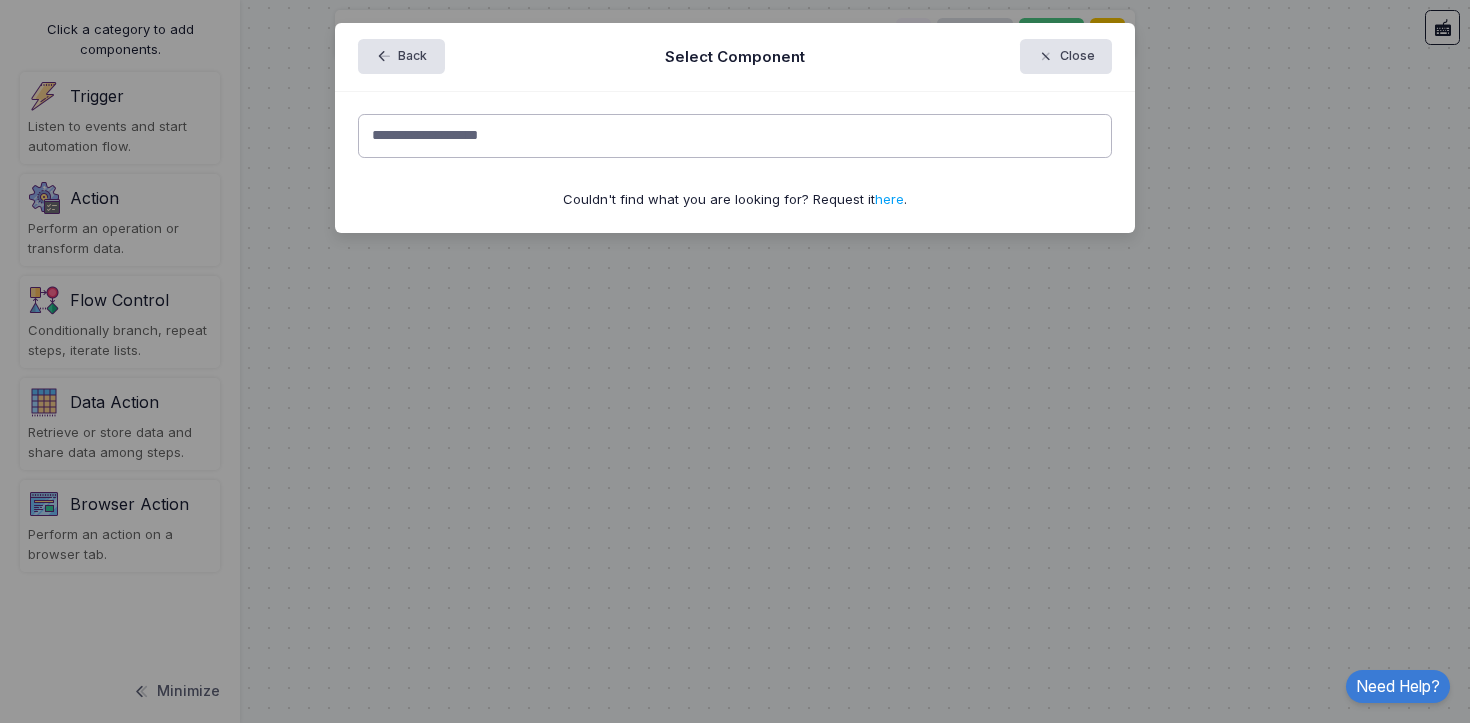 type on "**********" 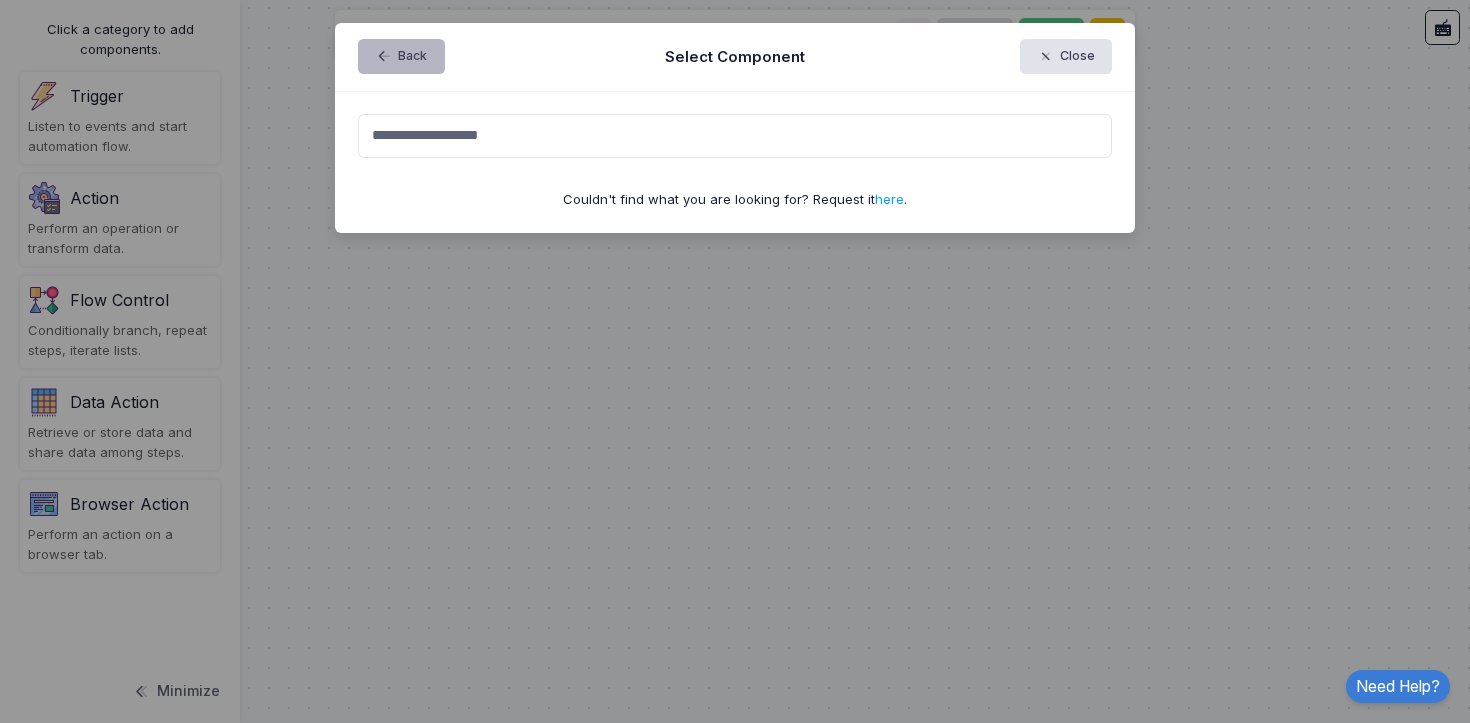 click on "Back" at bounding box center (401, 56) 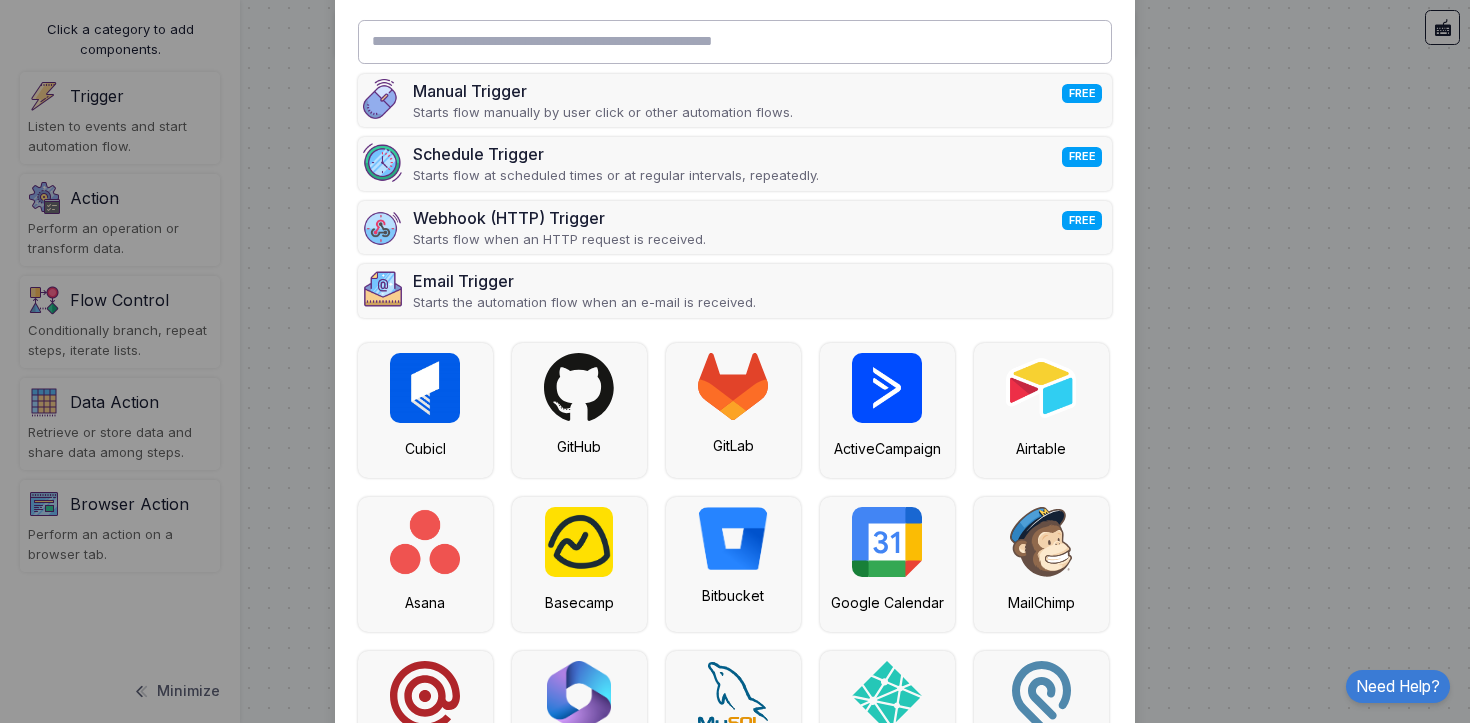 scroll, scrollTop: 14, scrollLeft: 0, axis: vertical 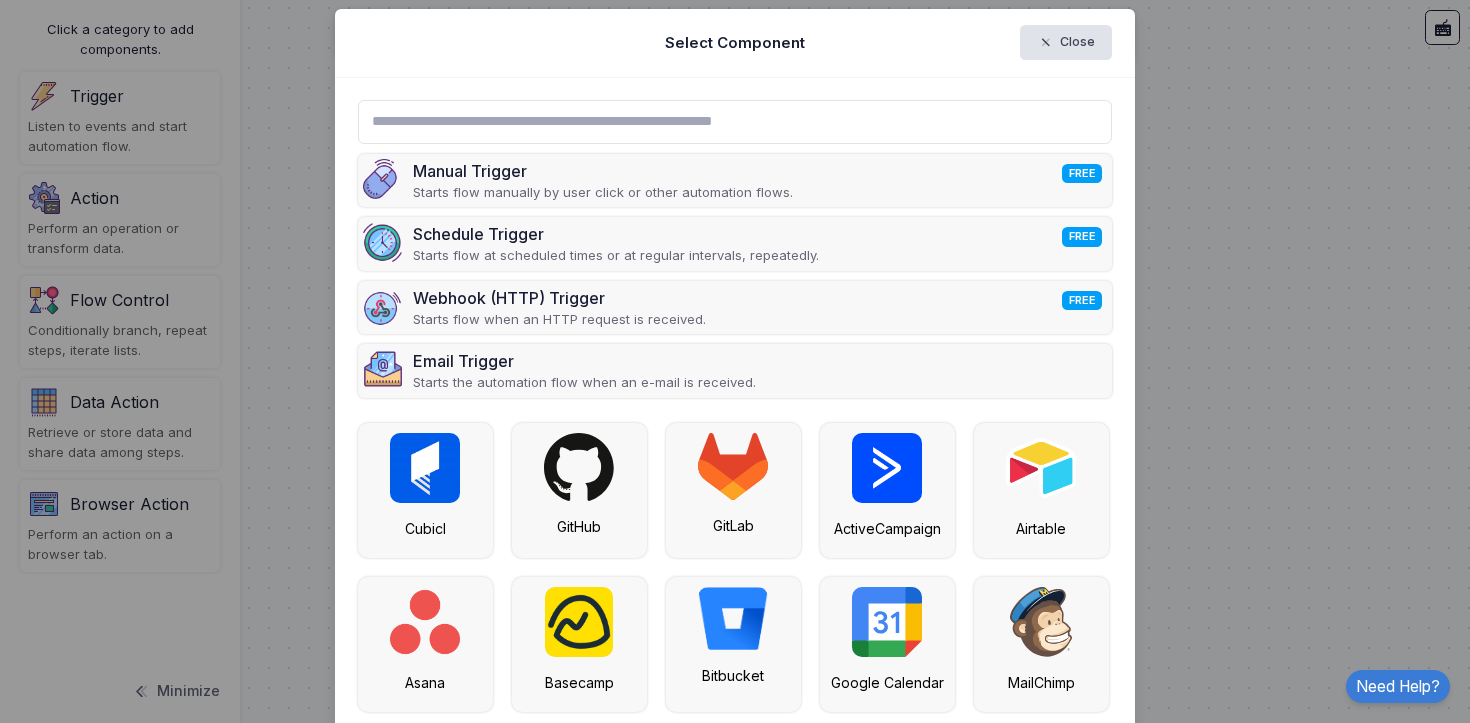 click on "Select Component Close   Manual Trigger  FREE Starts flow manually by user click or other automation flows.
Schedule Trigger  FREE Starts flow at scheduled times or at regular intervals, repeatedly.
Webhook (HTTP) Trigger  FREE Starts flow when an HTTP request is received.
Email Trigger  Starts the automation flow when an e-mail is received.
Cubicl GitHub GitLab ActiveCampaign Airtable Asana Basecamp Bitbucket Google Calendar MailChimp Mailgun Microsoft 365 MySQL Netlify Podio Siteleaf Tick Todoist Agile CRM Curated Show More Apps" 